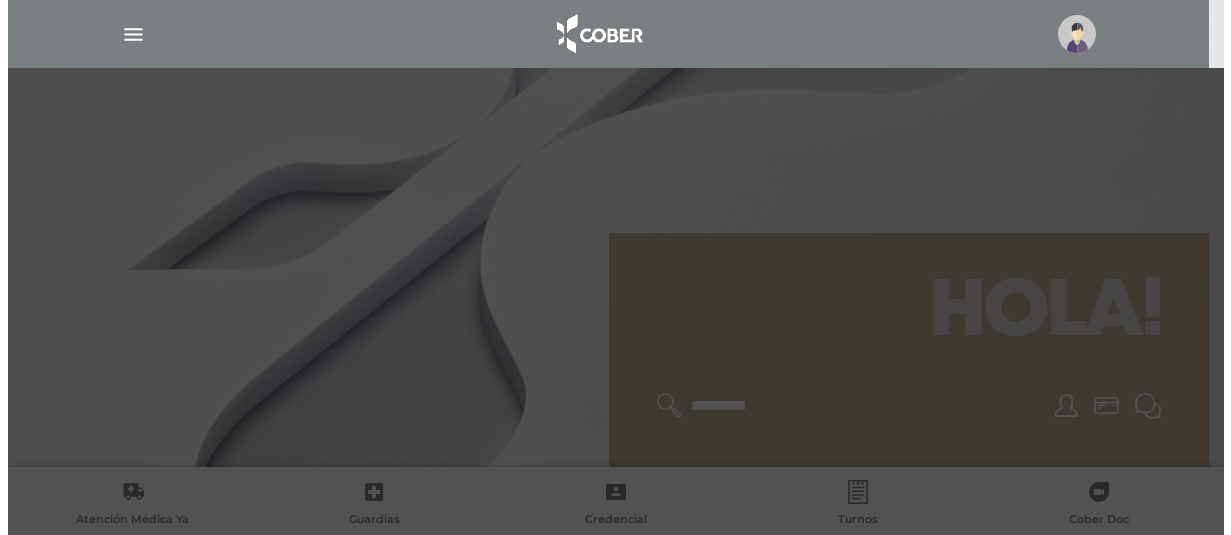 scroll, scrollTop: 0, scrollLeft: 0, axis: both 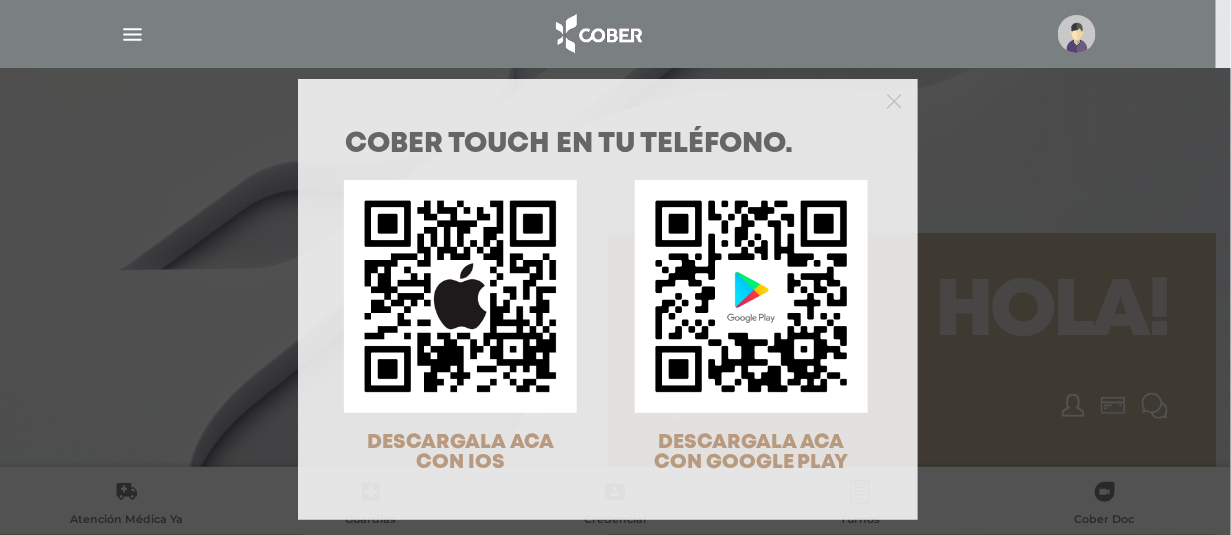 click on "COBER TOUCH en tu teléfono.
DESCARGALA ACA CON IOS
DESCARGALA ACA CON GOOGLE PLAY" at bounding box center [615, 267] 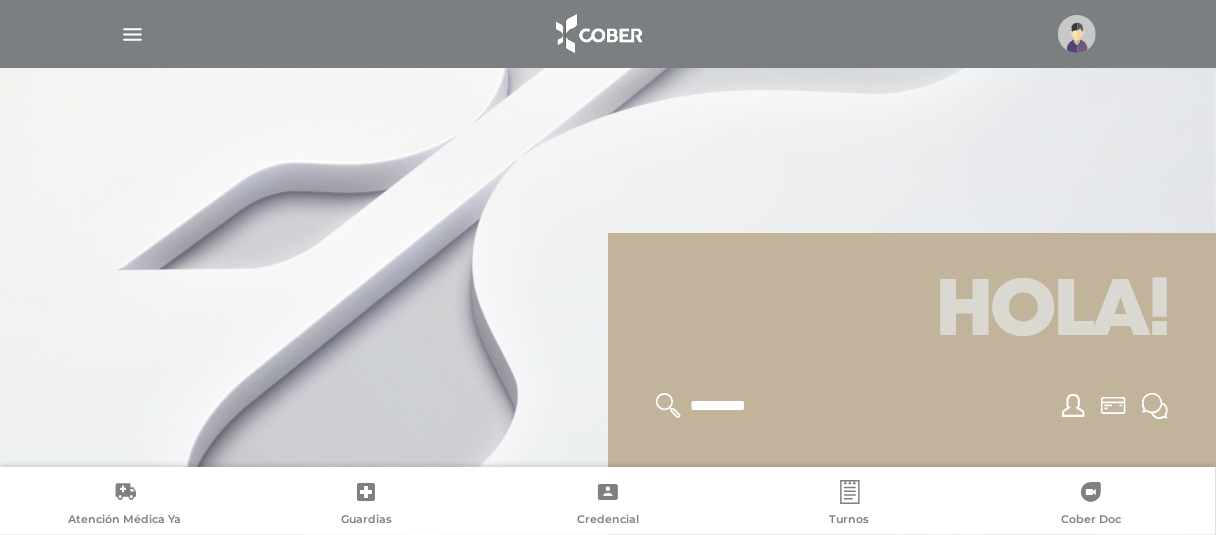 click at bounding box center [132, 34] 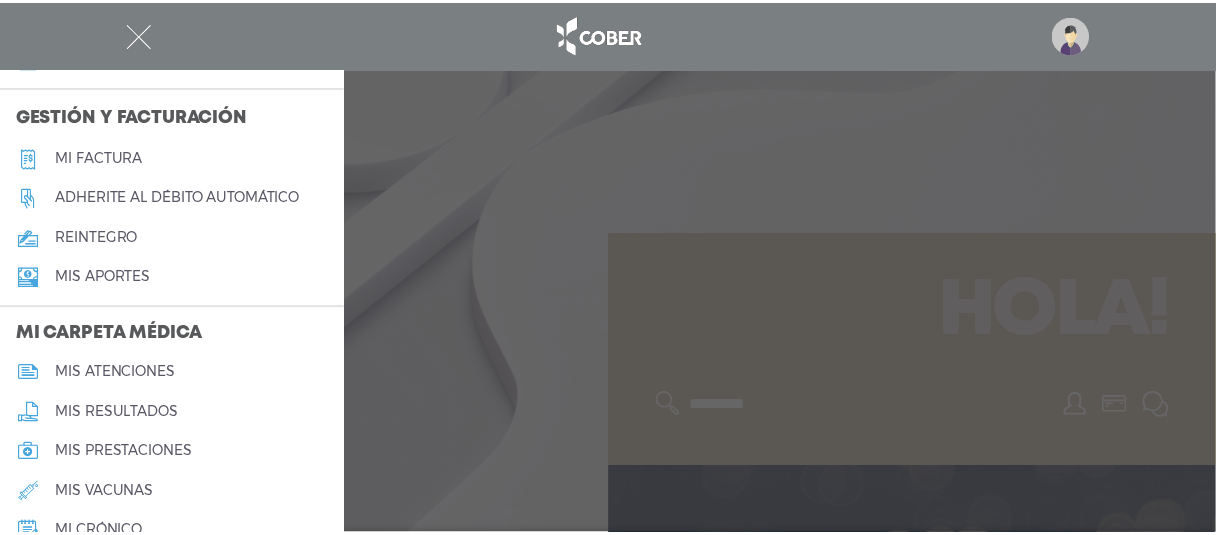 scroll, scrollTop: 1006, scrollLeft: 0, axis: vertical 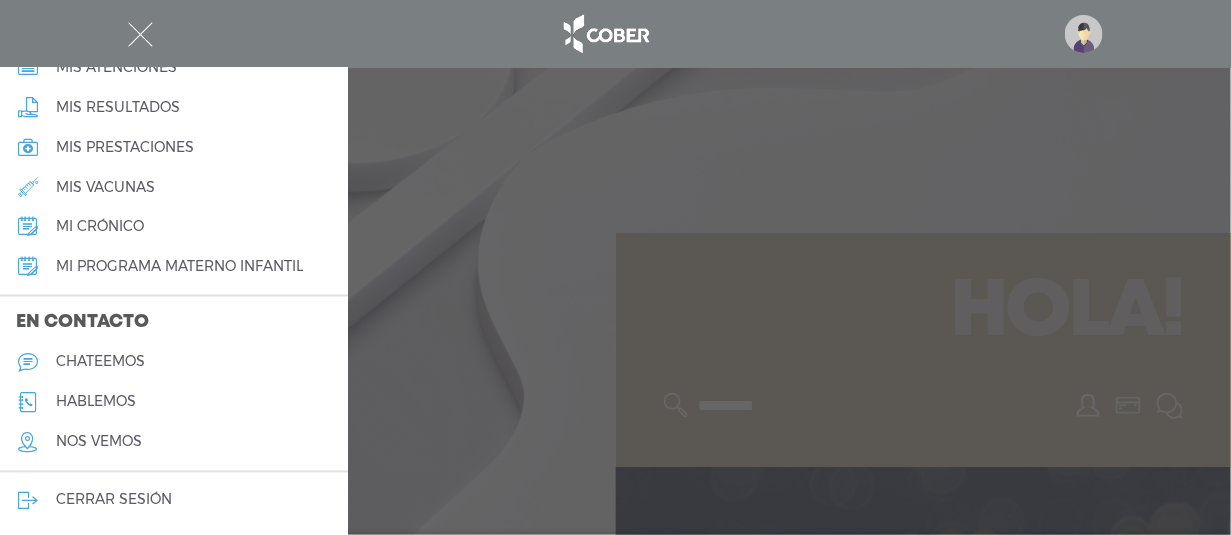click on "cerrar sesión" at bounding box center (174, 501) 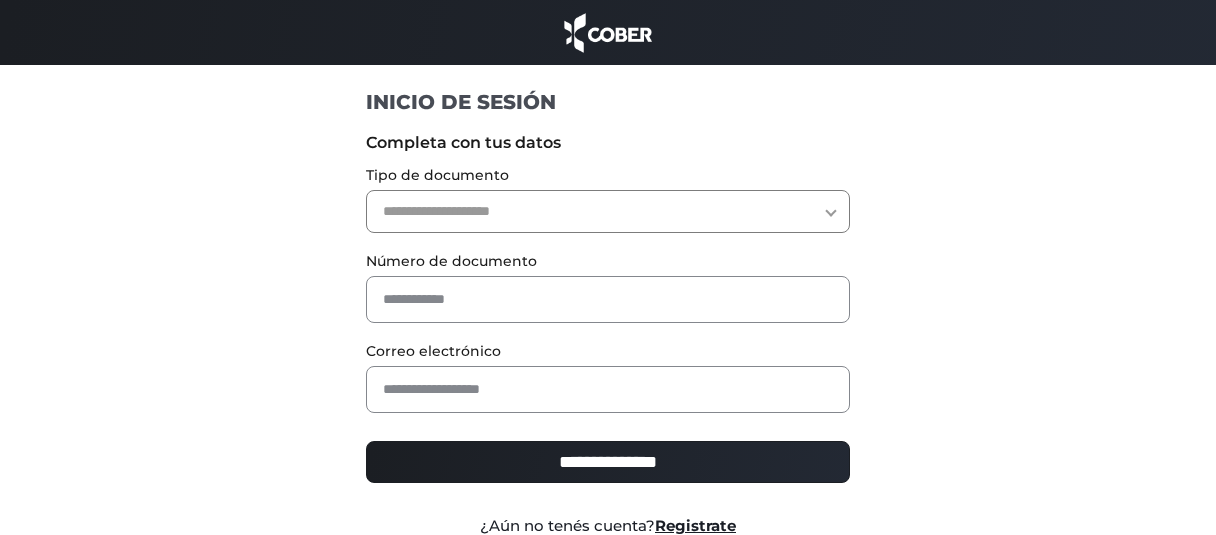 scroll, scrollTop: 0, scrollLeft: 0, axis: both 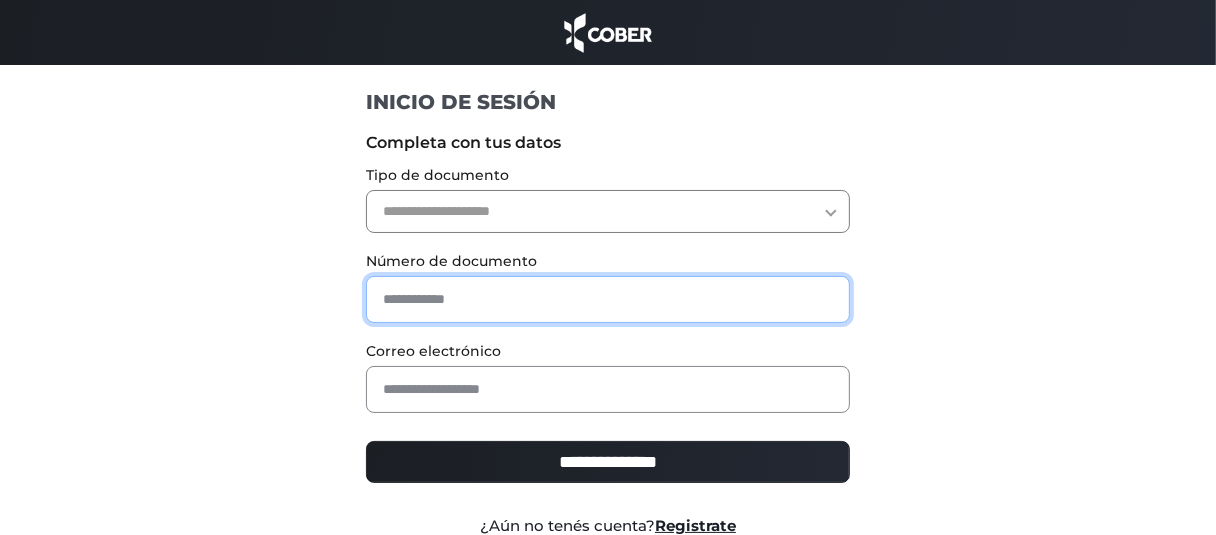 click at bounding box center (607, 299) 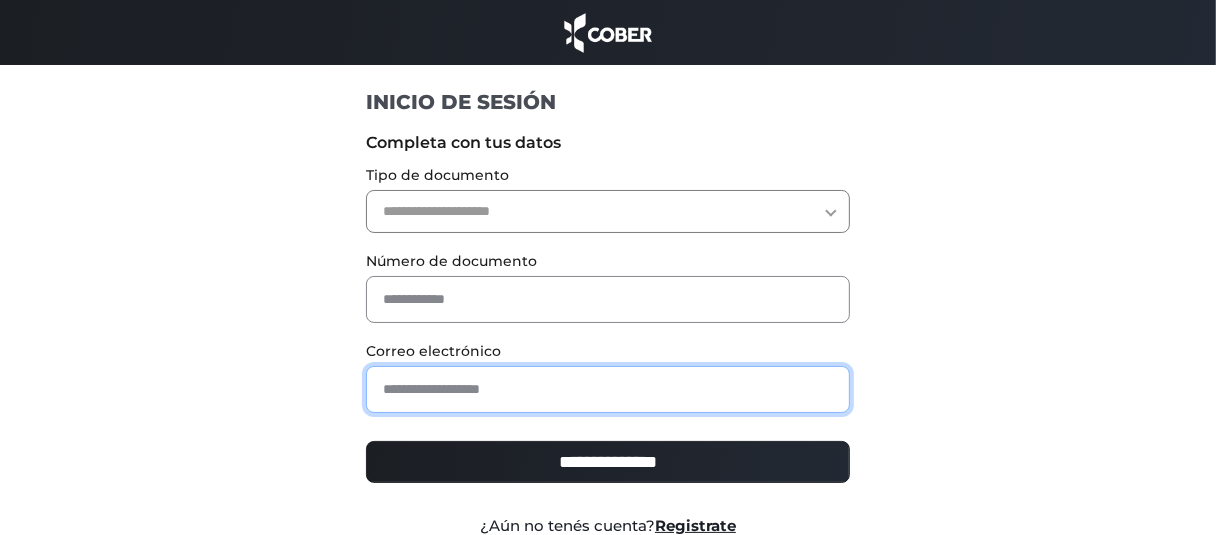 click at bounding box center (607, 389) 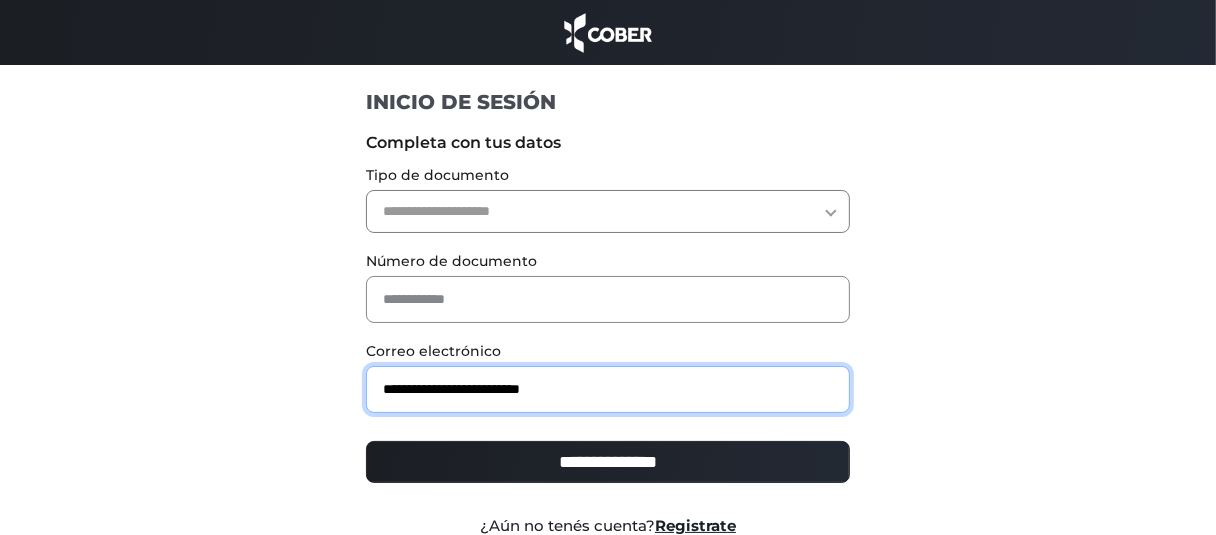 type on "**********" 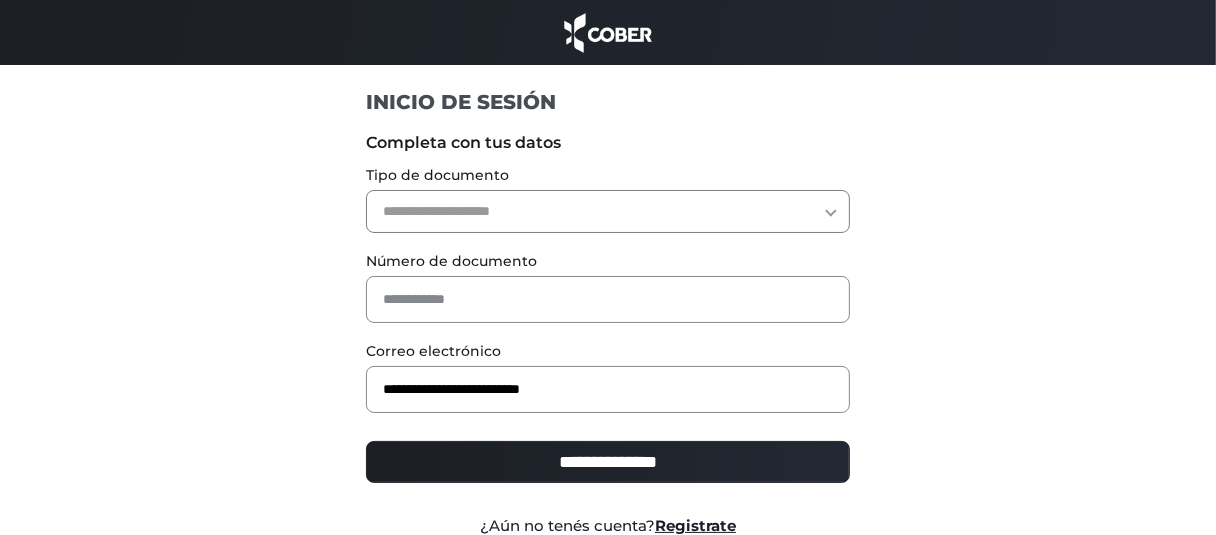 click on "**********" at bounding box center (607, 211) 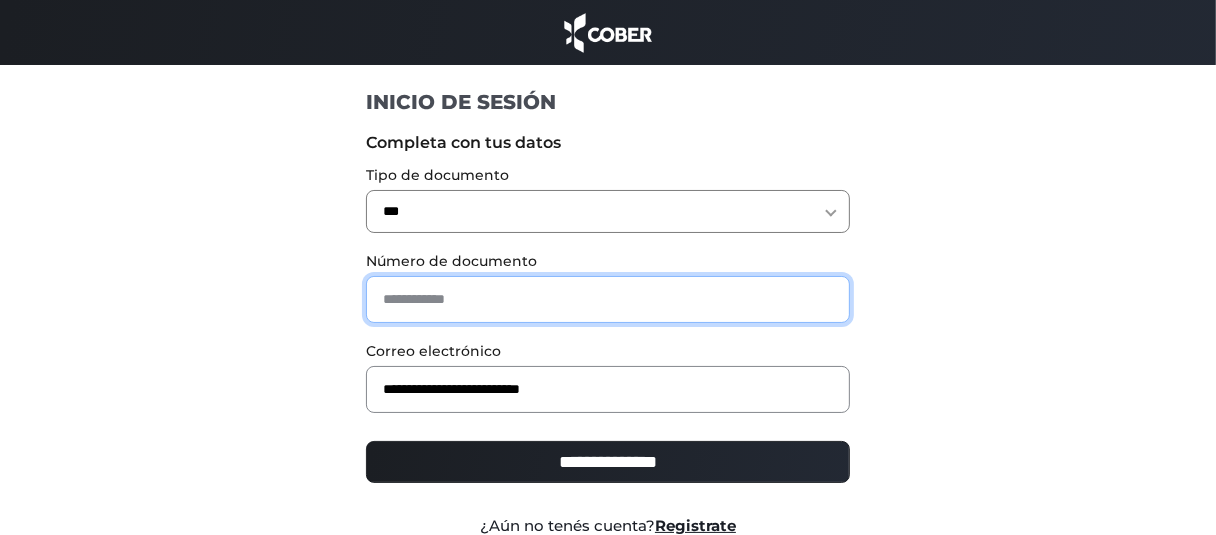click at bounding box center (607, 299) 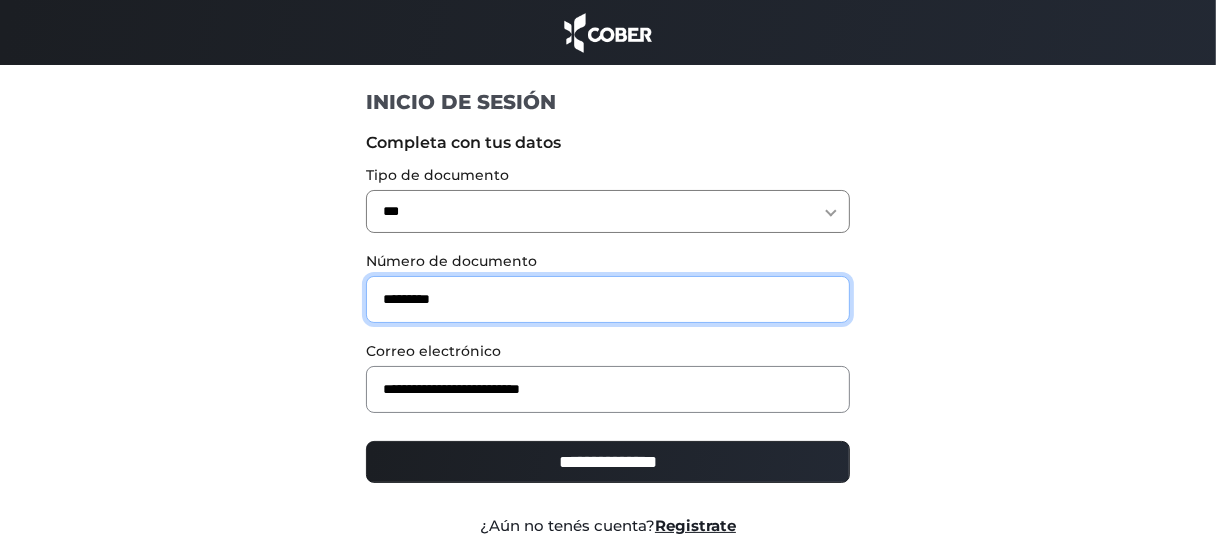 type on "*******" 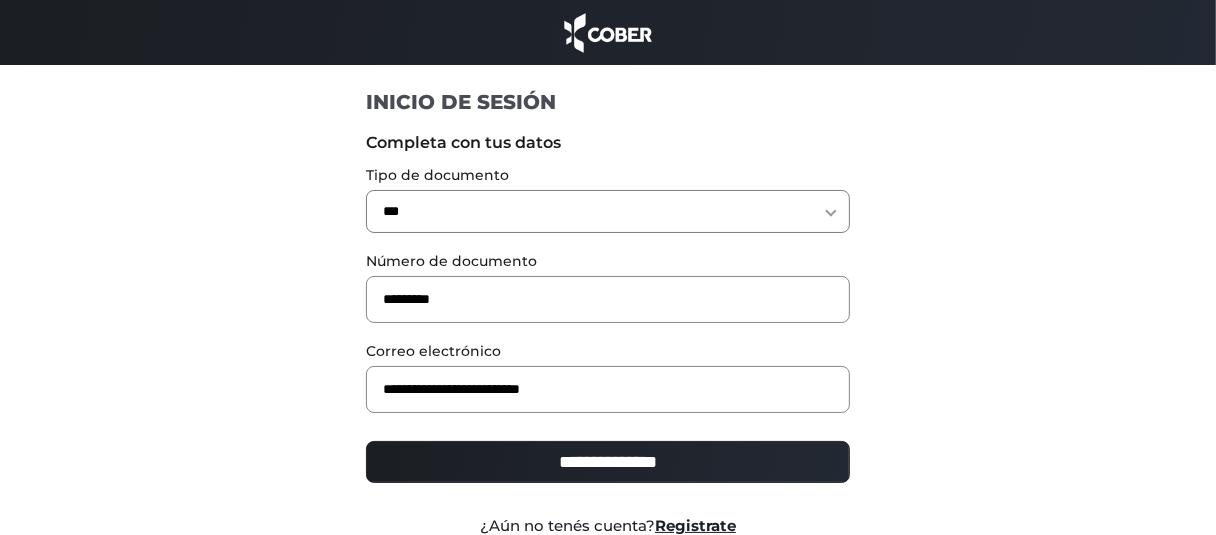 click on "**********" at bounding box center [607, 462] 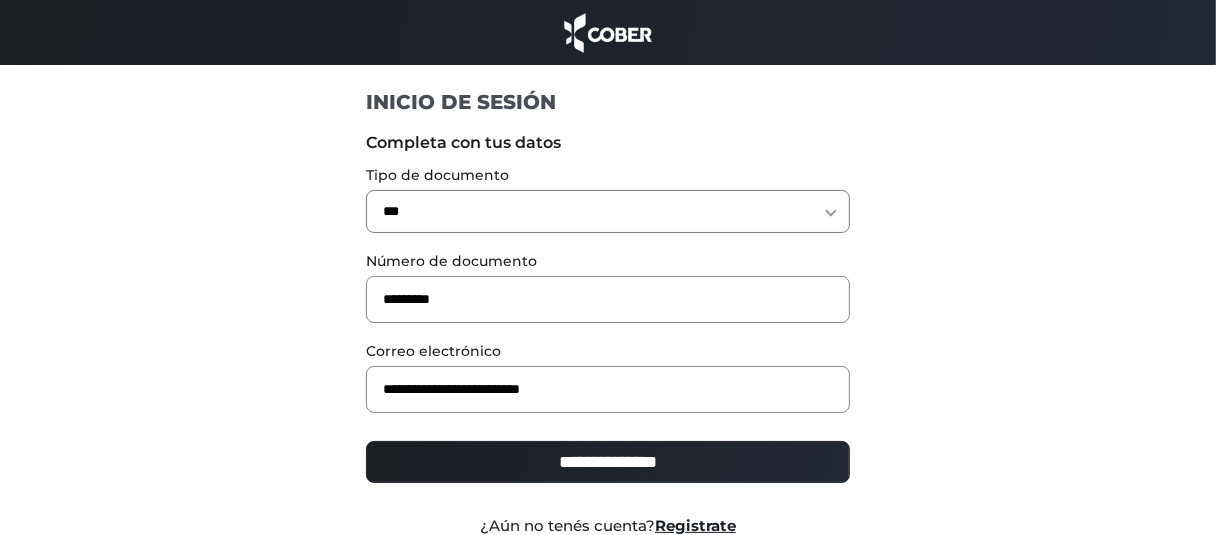 type on "**********" 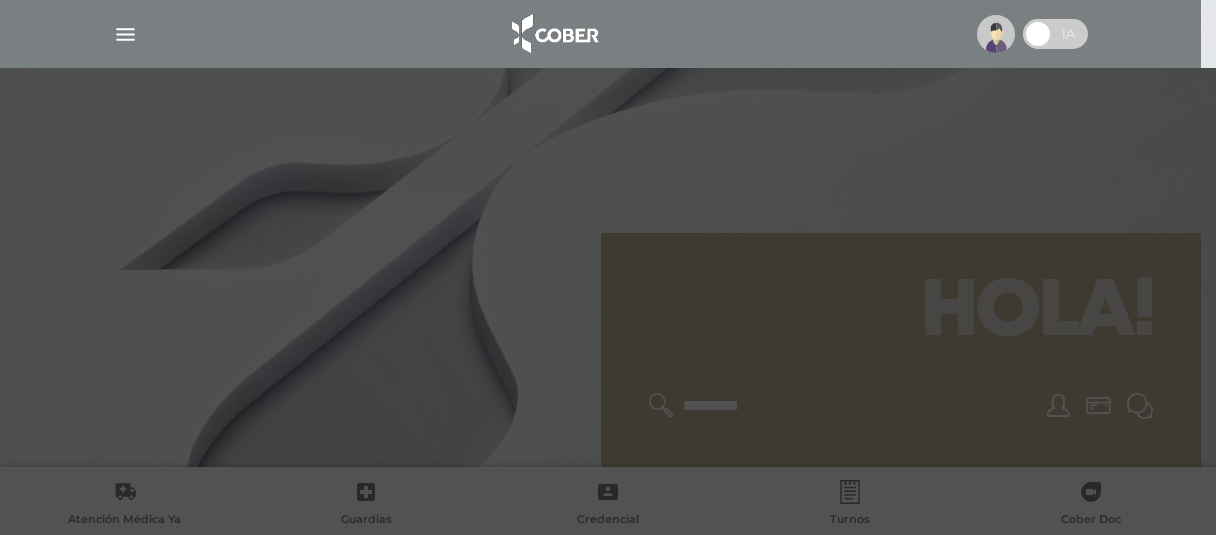 scroll, scrollTop: 0, scrollLeft: 0, axis: both 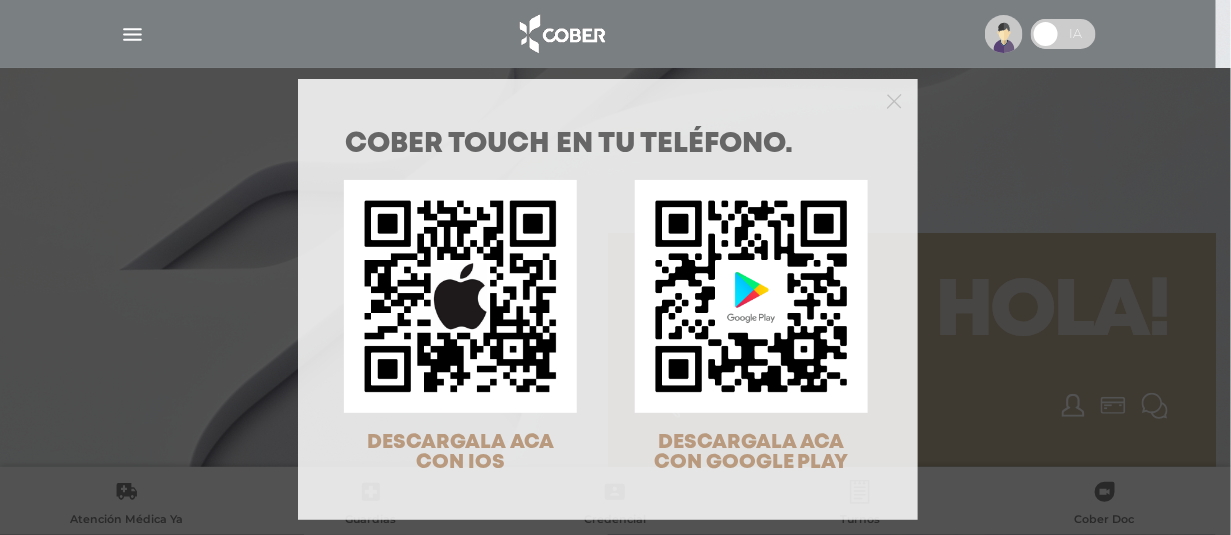 click on "COBER TOUCH en tu teléfono.
DESCARGALA ACA CON IOS
DESCARGALA ACA CON GOOGLE PLAY" at bounding box center [615, 267] 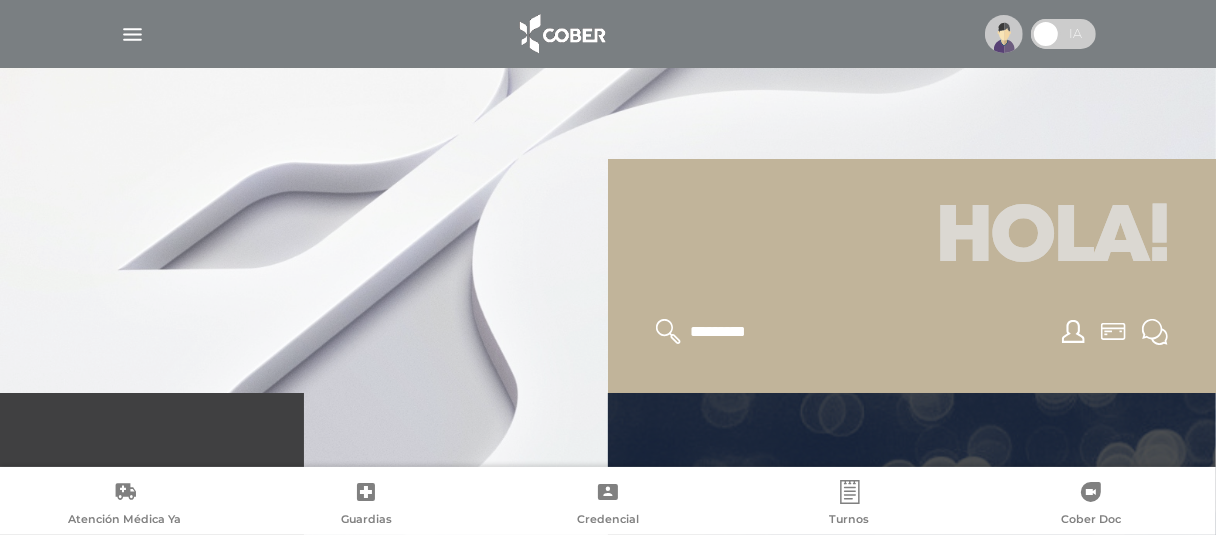scroll, scrollTop: 400, scrollLeft: 0, axis: vertical 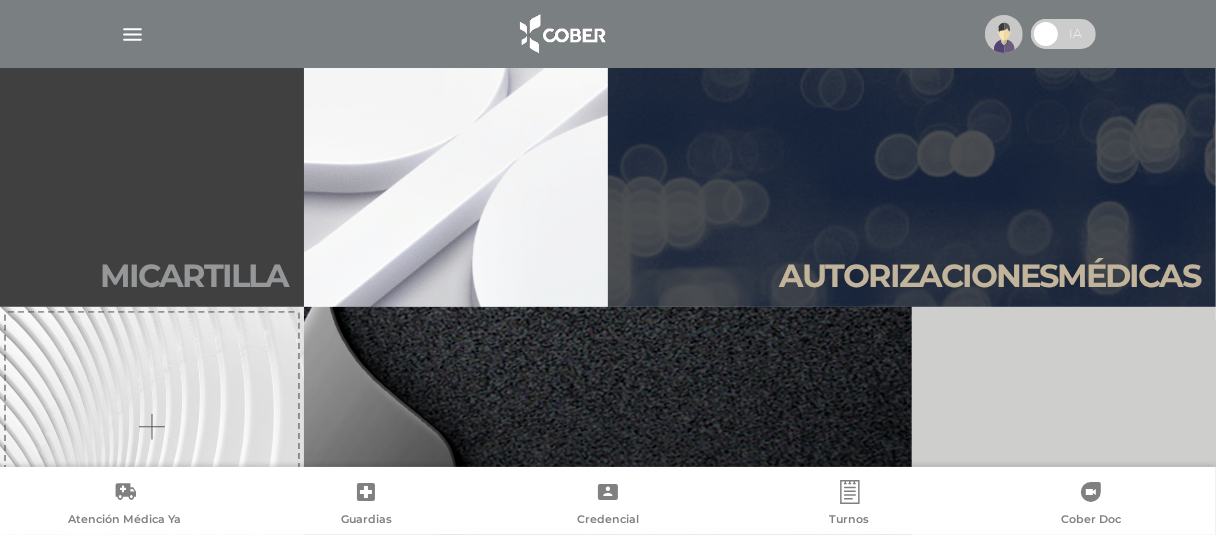 click on "Mi  car tilla" at bounding box center (152, 187) 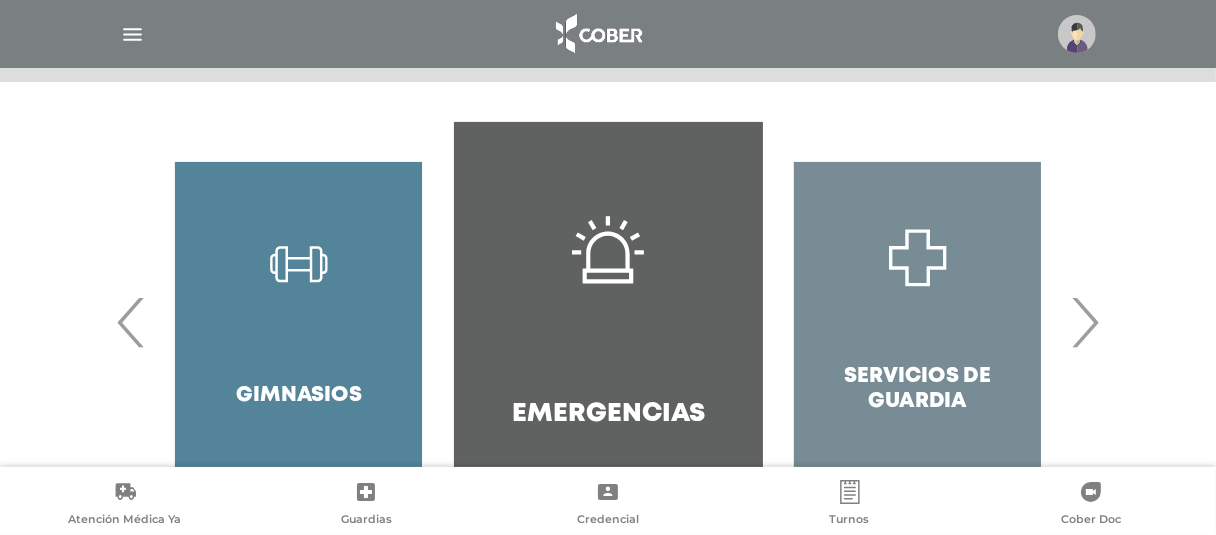 scroll, scrollTop: 491, scrollLeft: 0, axis: vertical 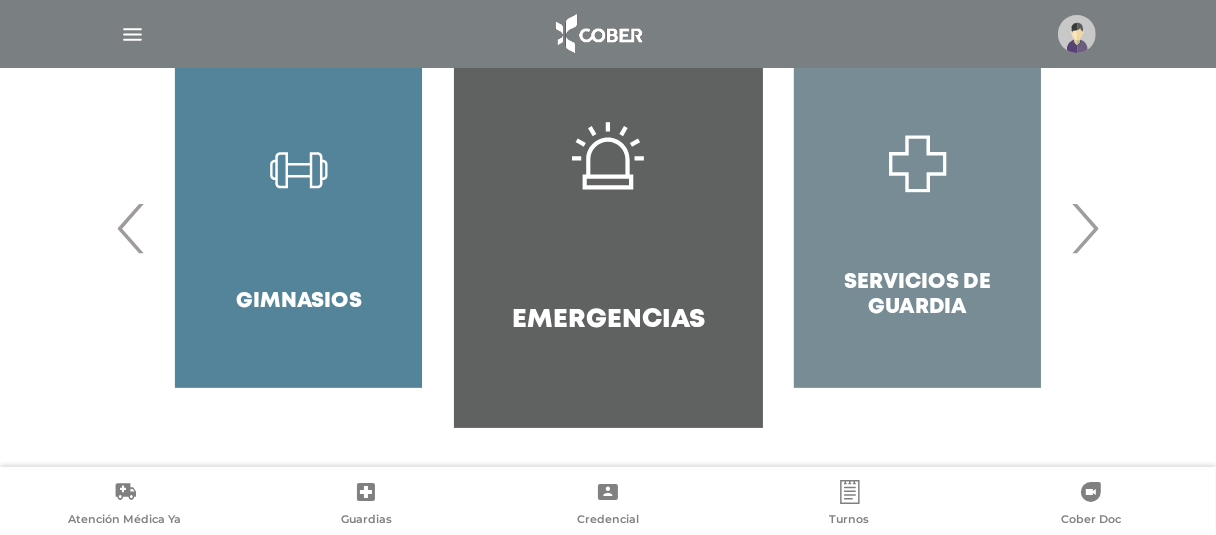click on "›" at bounding box center [1084, 228] 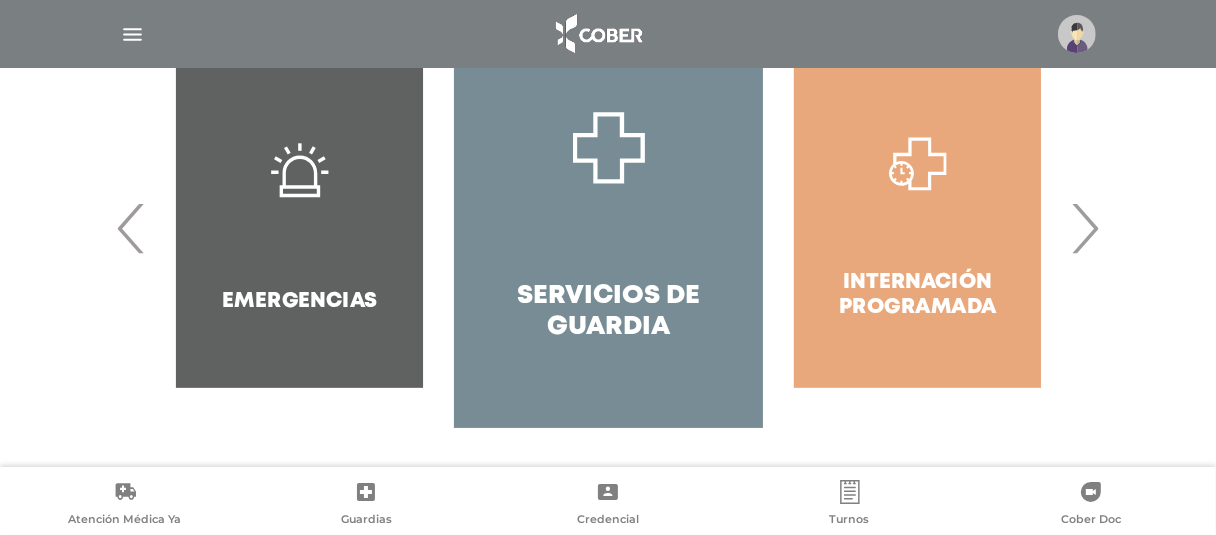 click on "›" at bounding box center [1084, 228] 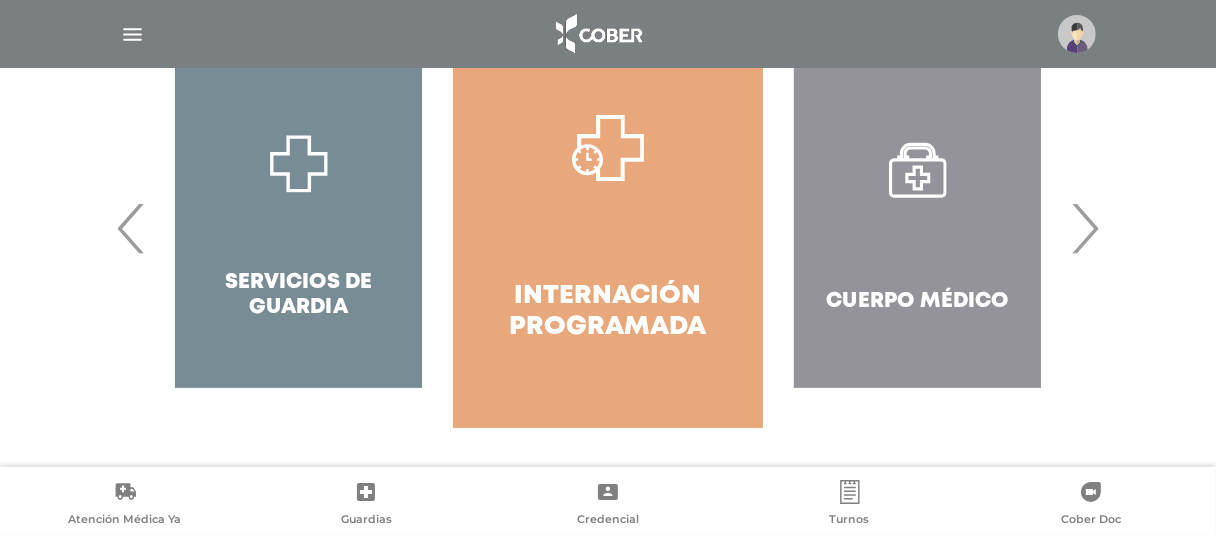 click on "›" at bounding box center (1084, 228) 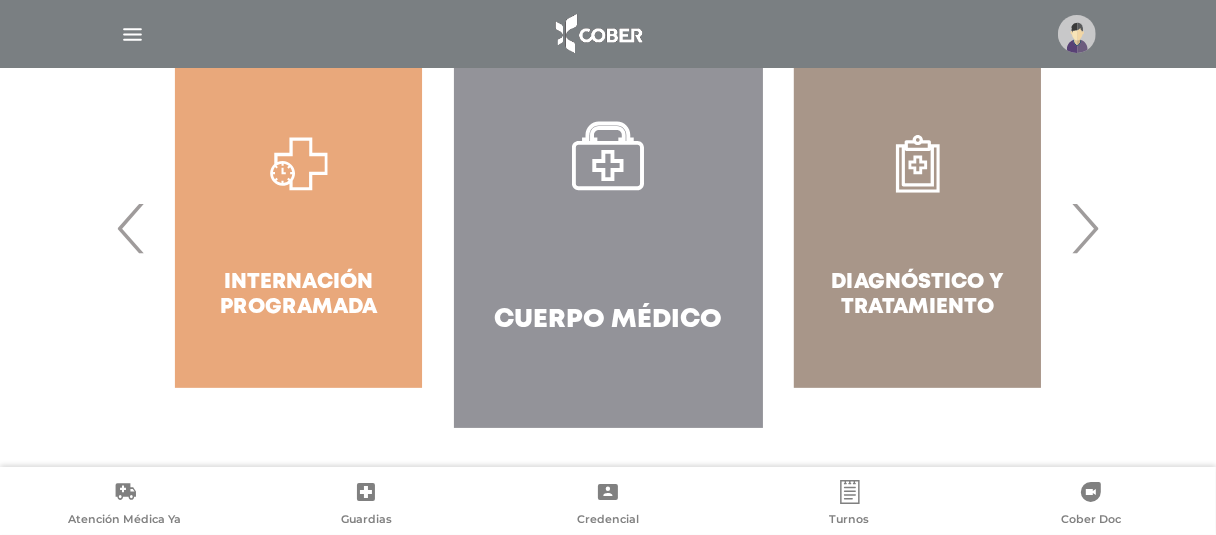 click on "›" at bounding box center (1084, 228) 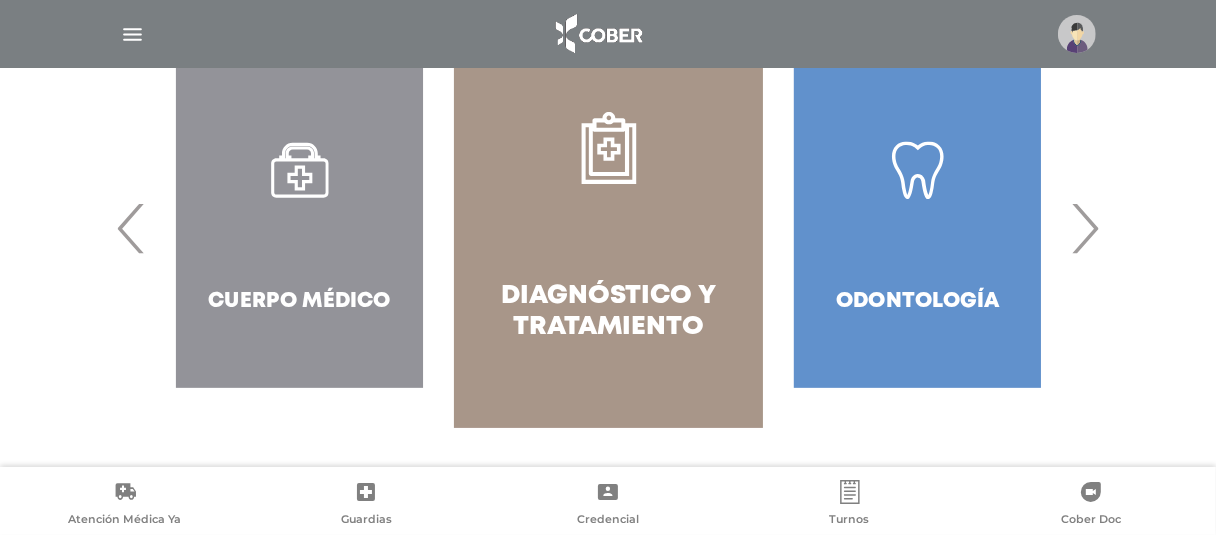 click on "›" at bounding box center (1084, 228) 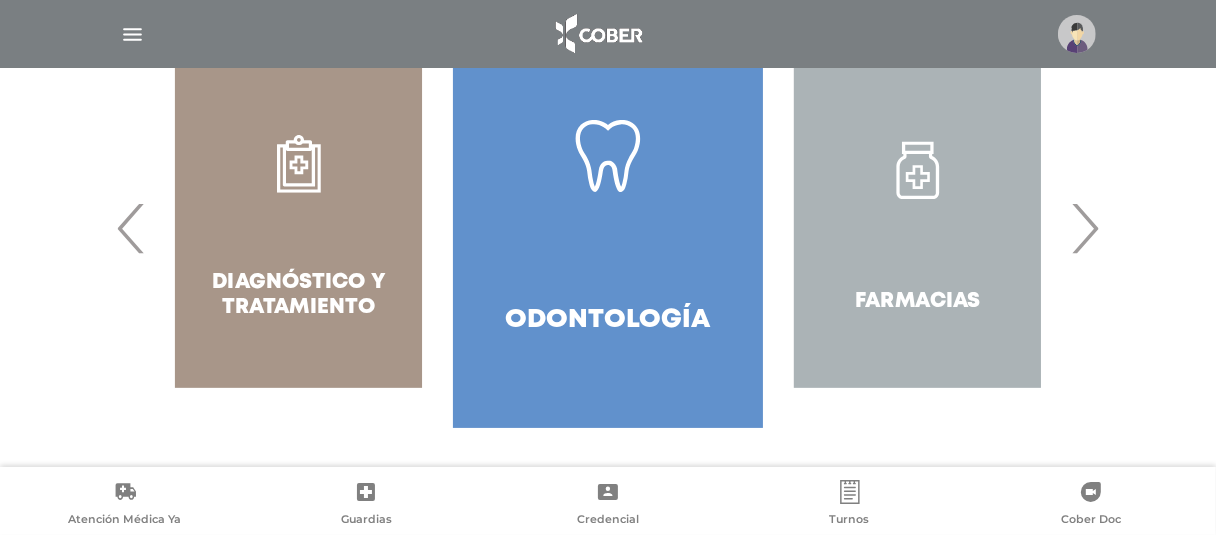 click on "›" at bounding box center [1084, 228] 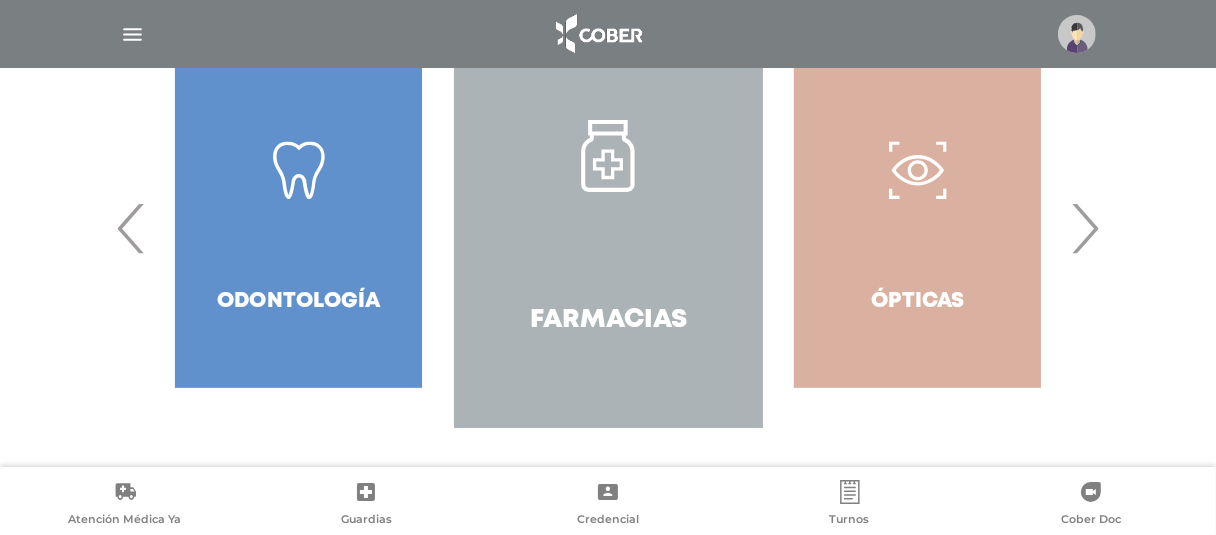 click on "›" at bounding box center (1084, 228) 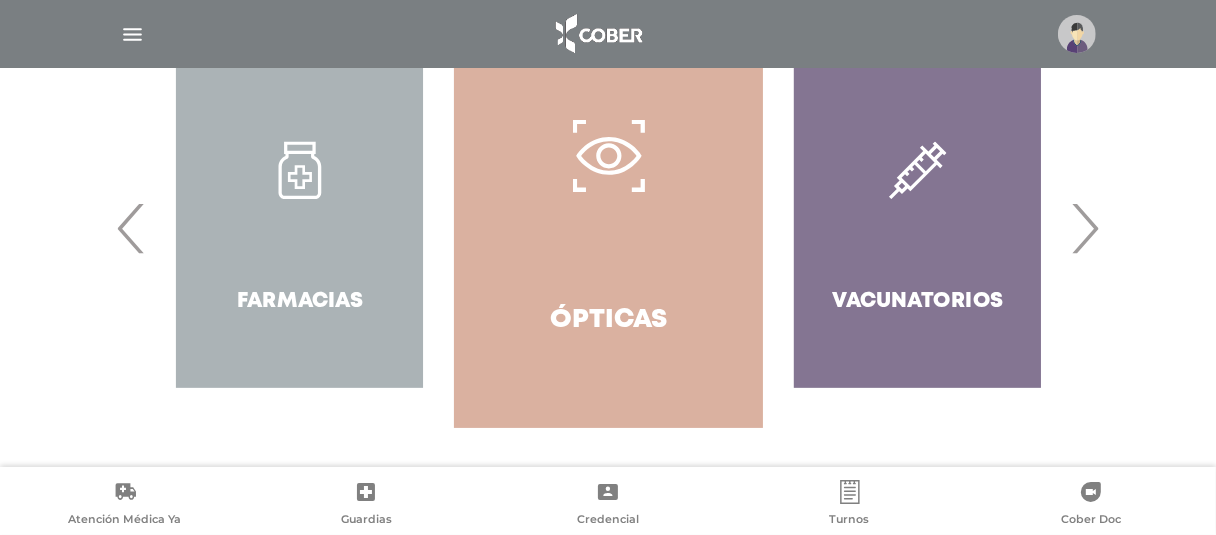 click on "›" at bounding box center [1084, 228] 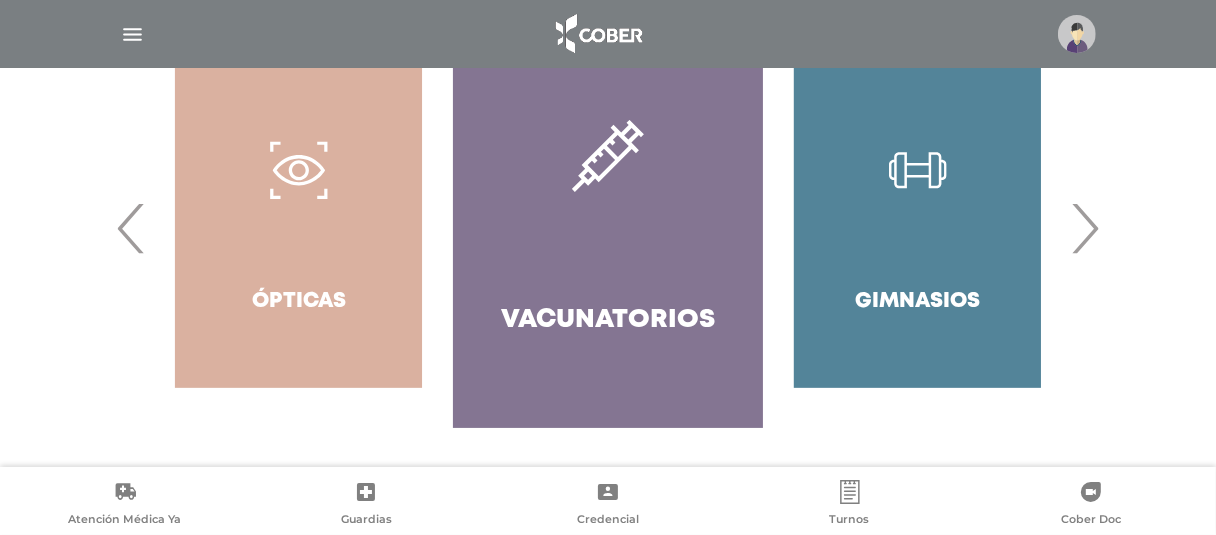 click on "›" at bounding box center (1084, 228) 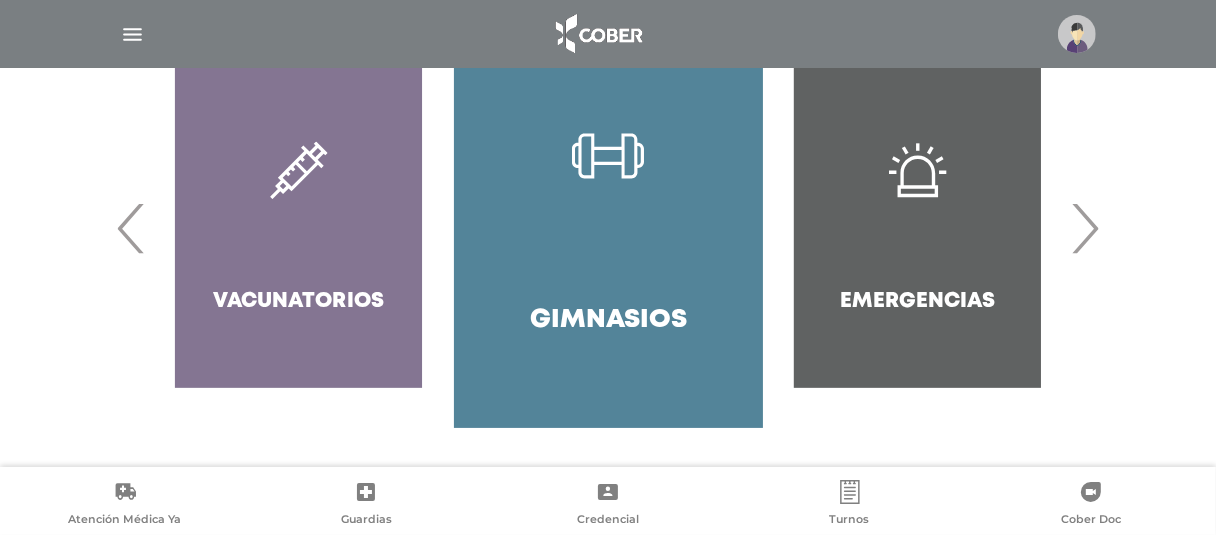 click on "›" at bounding box center (1084, 228) 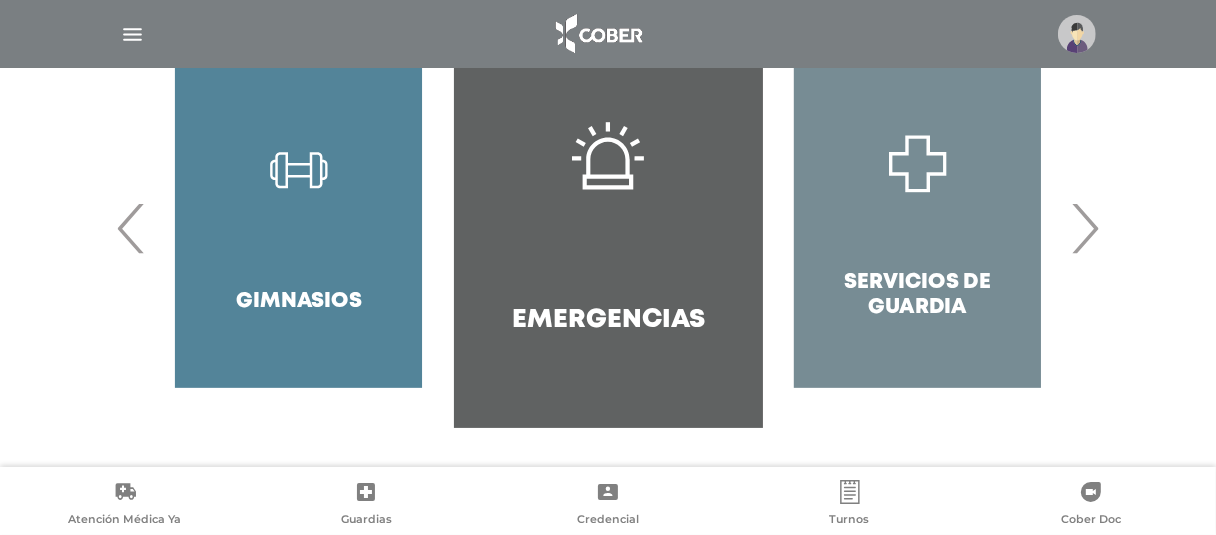 click on "›" at bounding box center [1084, 228] 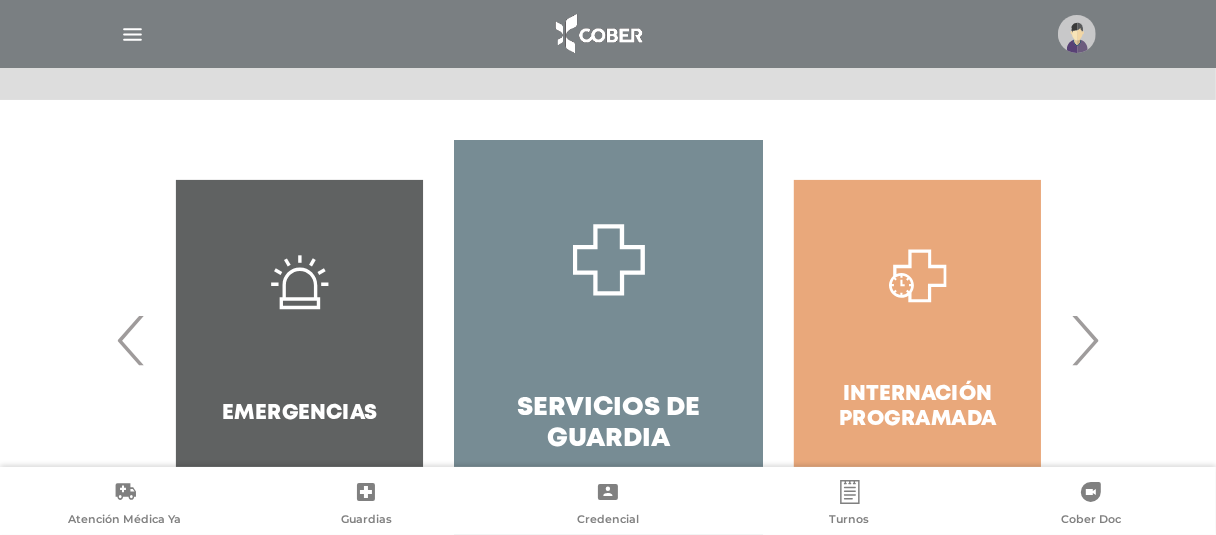 scroll, scrollTop: 91, scrollLeft: 0, axis: vertical 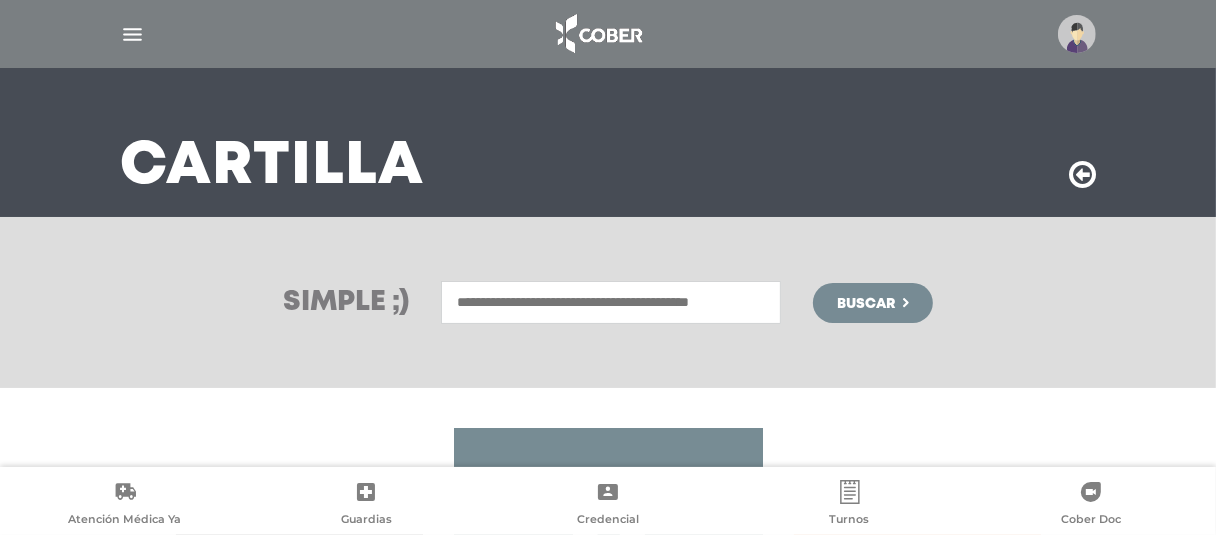 click at bounding box center [611, 302] 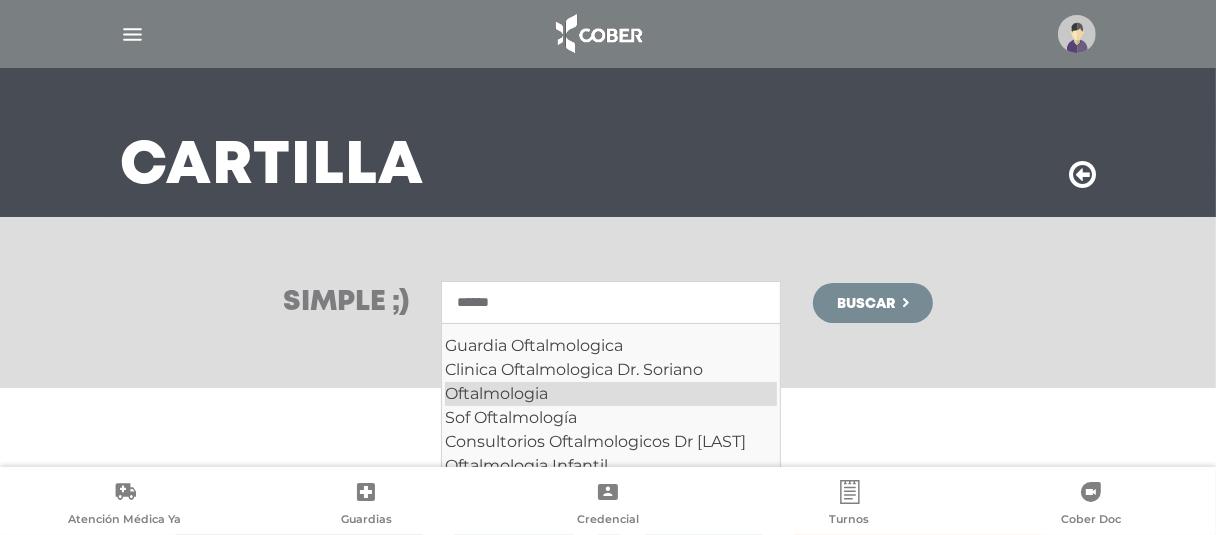 click on "Oftalmologia" at bounding box center [611, 394] 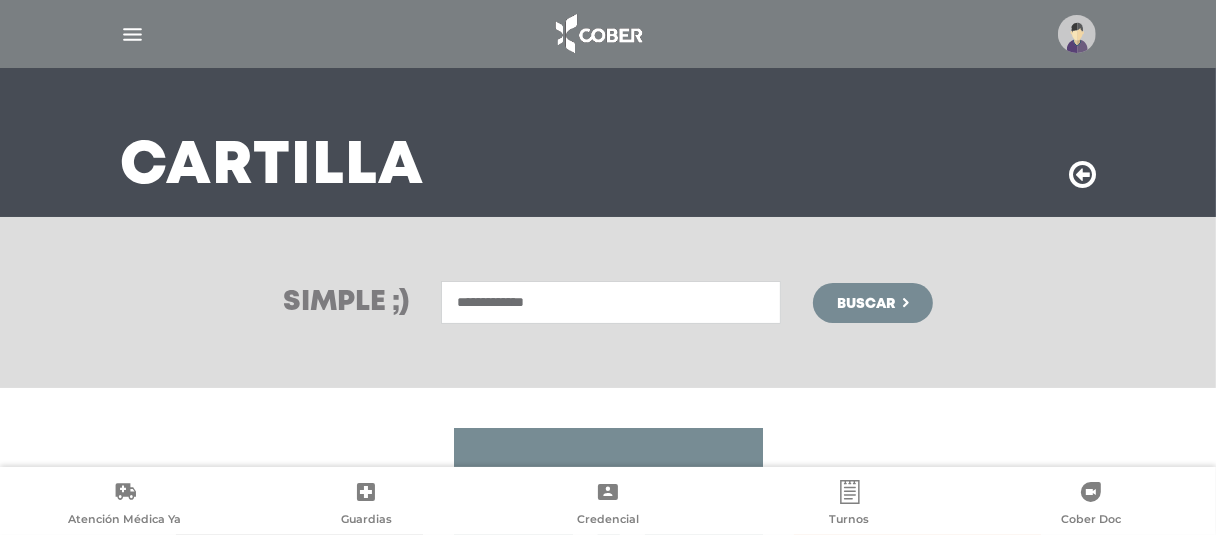 type on "**********" 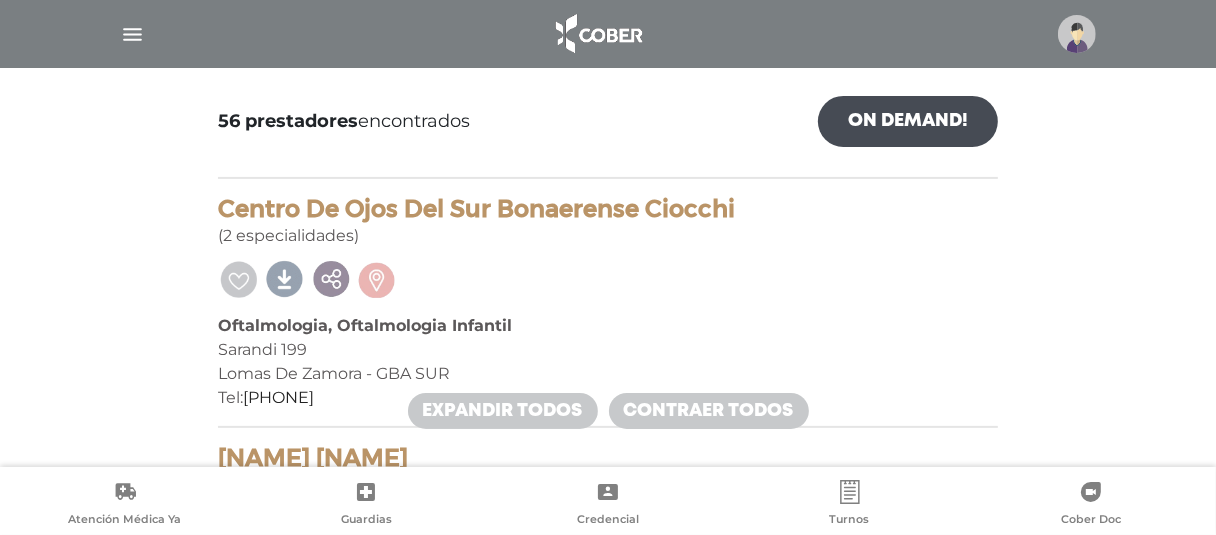 scroll, scrollTop: 0, scrollLeft: 0, axis: both 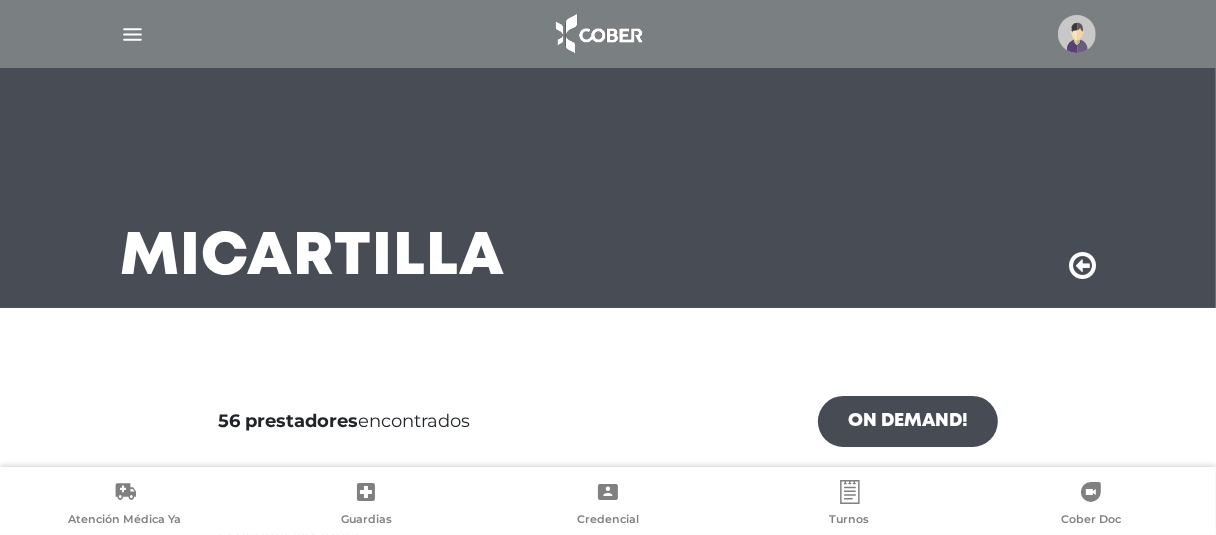 click at bounding box center [1082, 266] 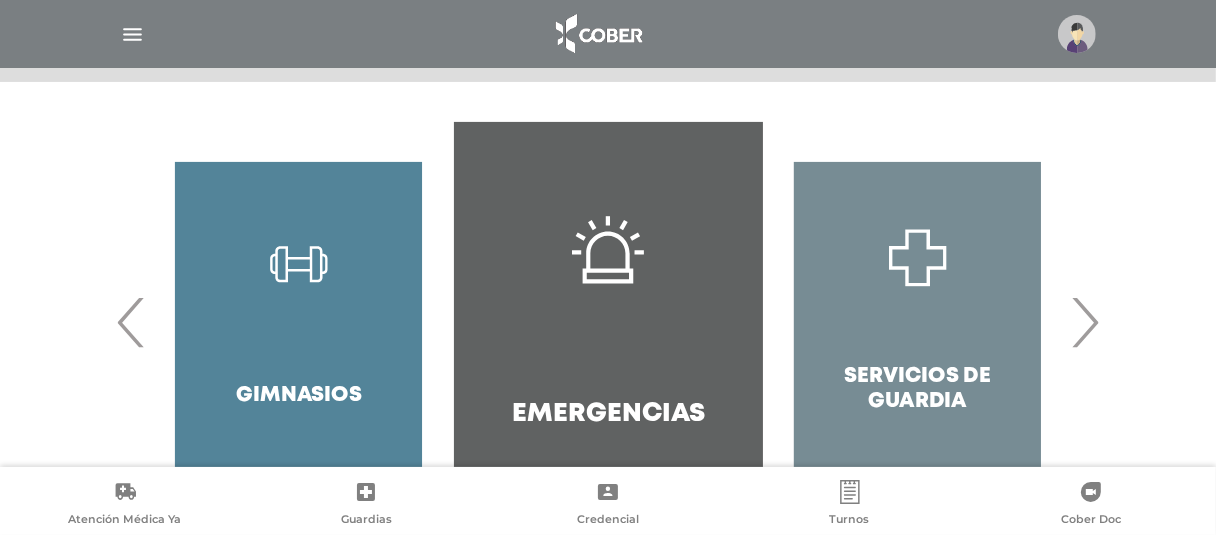 scroll, scrollTop: 400, scrollLeft: 0, axis: vertical 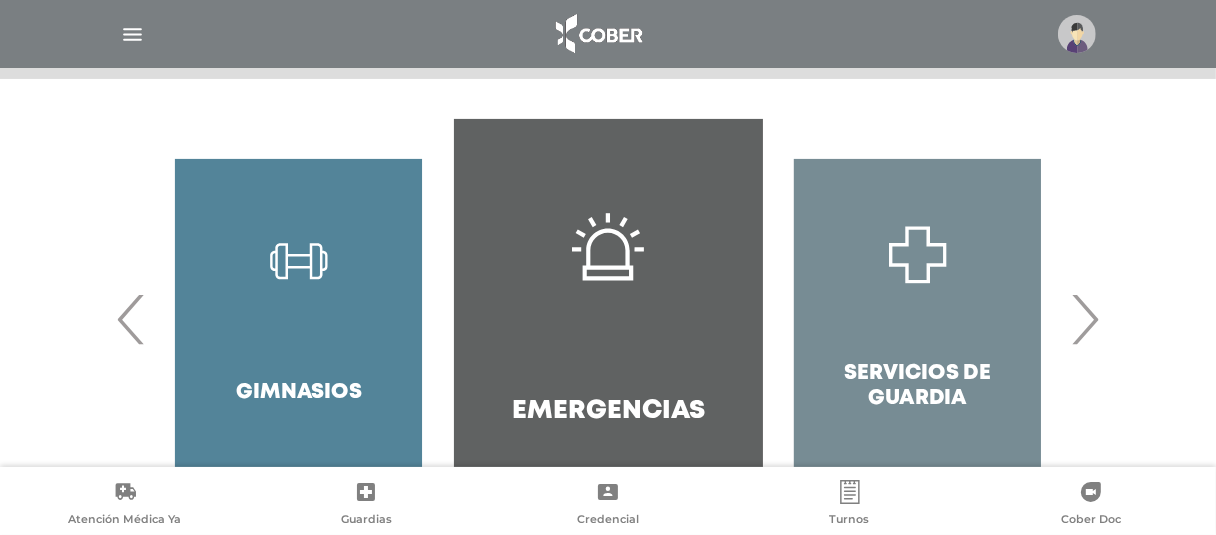 click on "Odontología
Farmacias
Ópticas
Vacunatorios" at bounding box center (2000, 319) 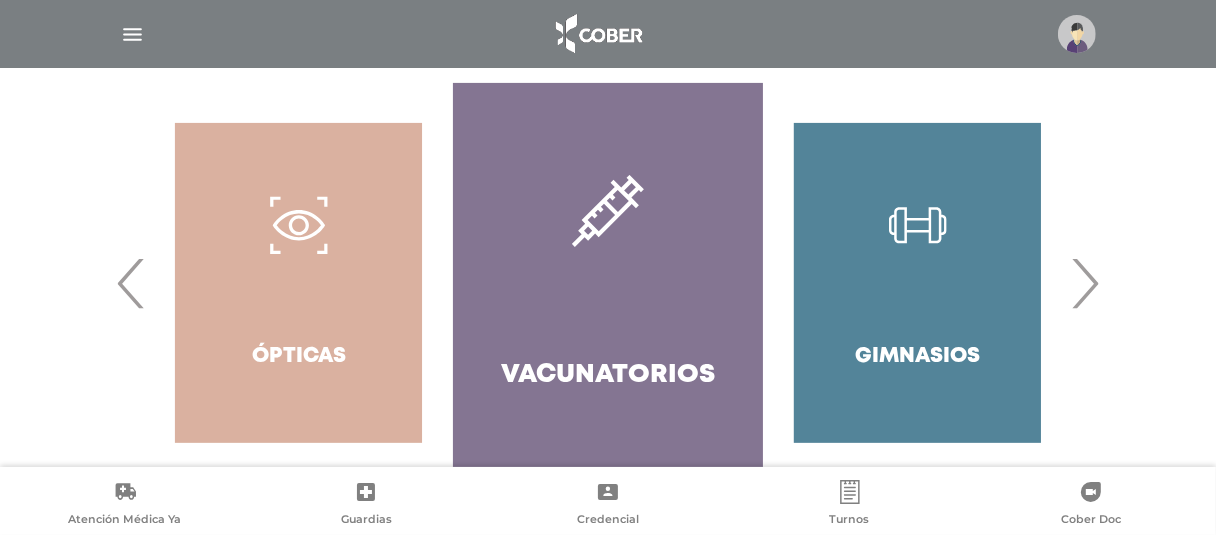 scroll, scrollTop: 491, scrollLeft: 0, axis: vertical 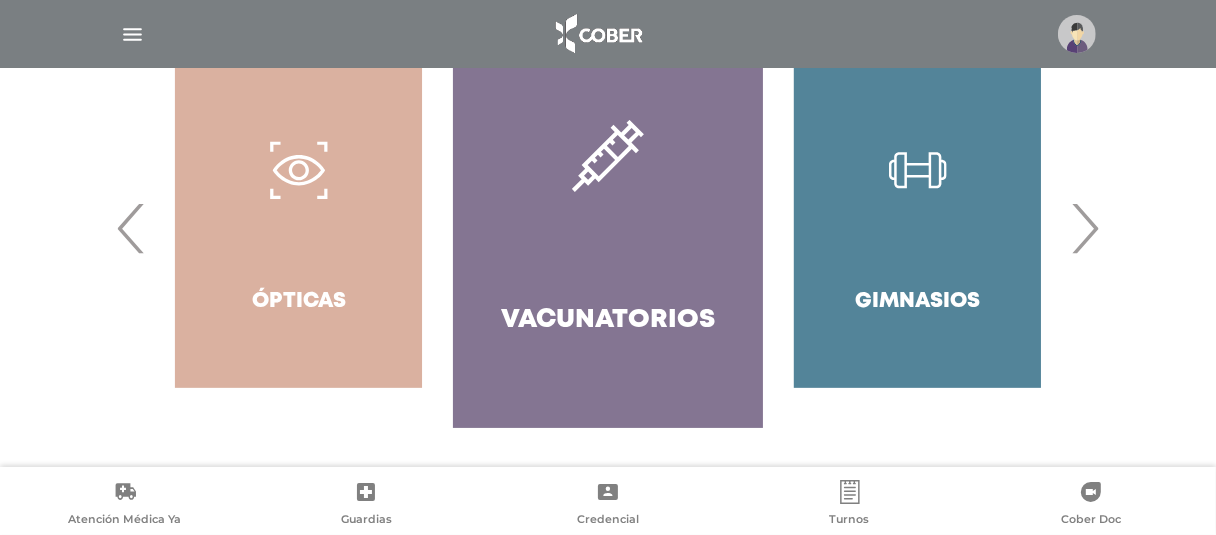 click on "›" at bounding box center [1084, 228] 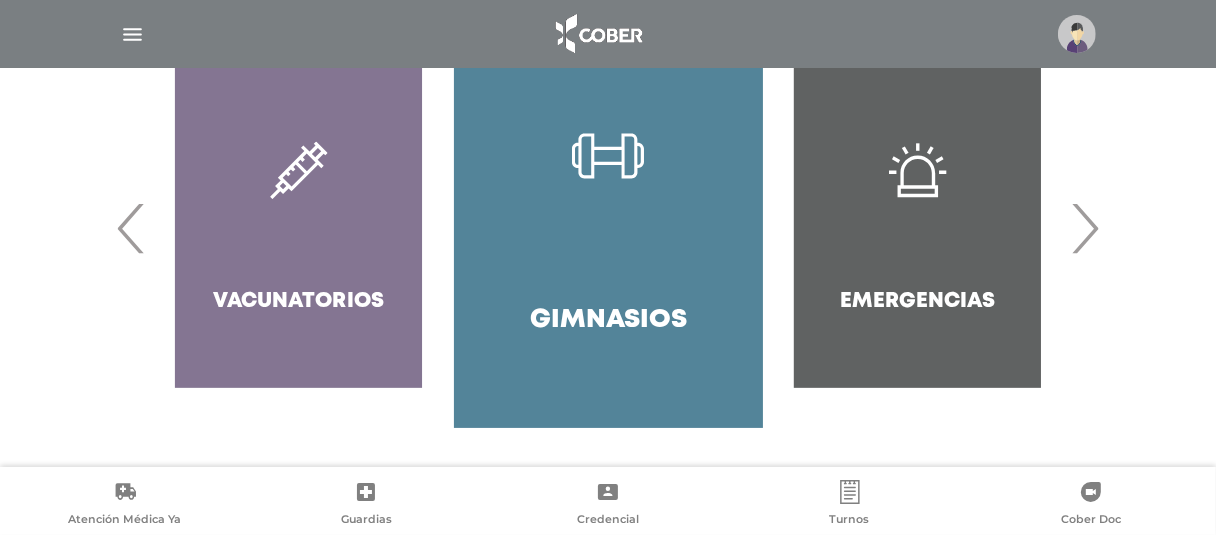 click on "›" at bounding box center [1084, 228] 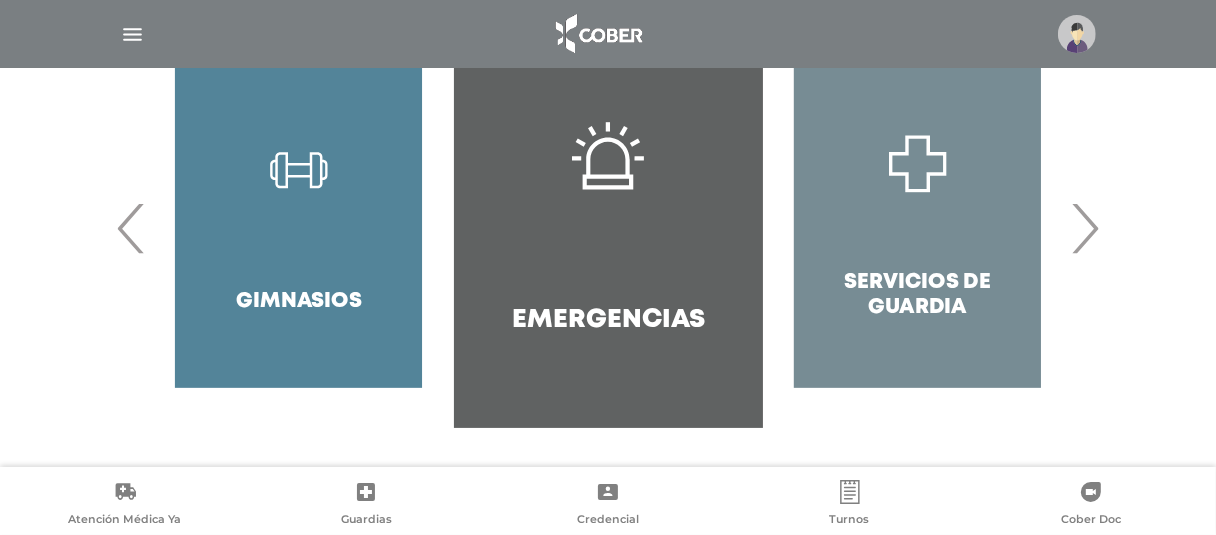 click on "Odontología
Farmacias" at bounding box center [608, 228] 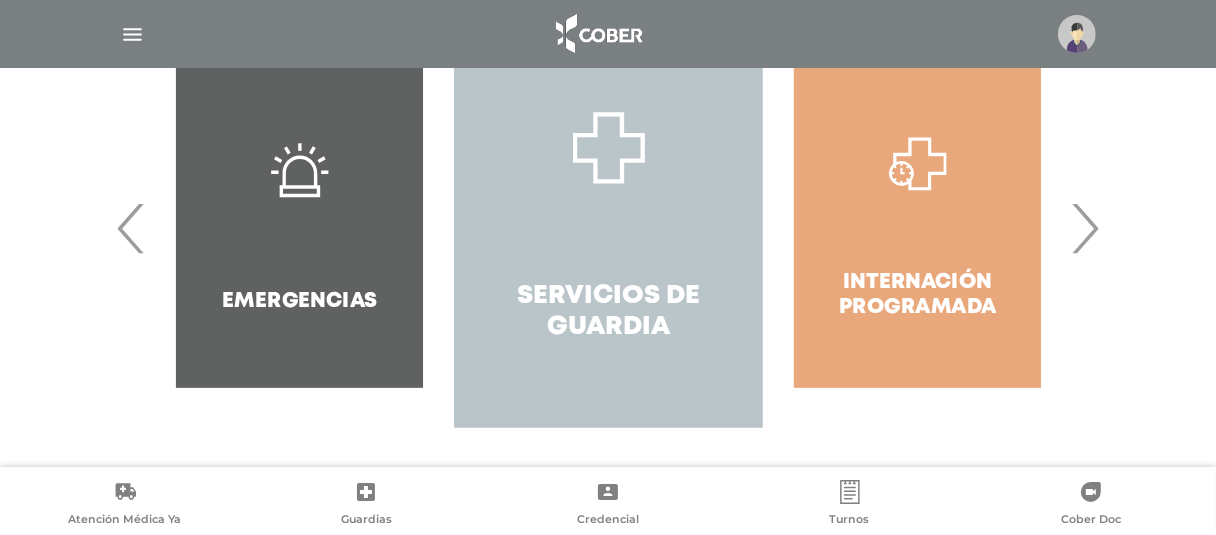 click on "Servicios de Guardia" at bounding box center [608, 312] 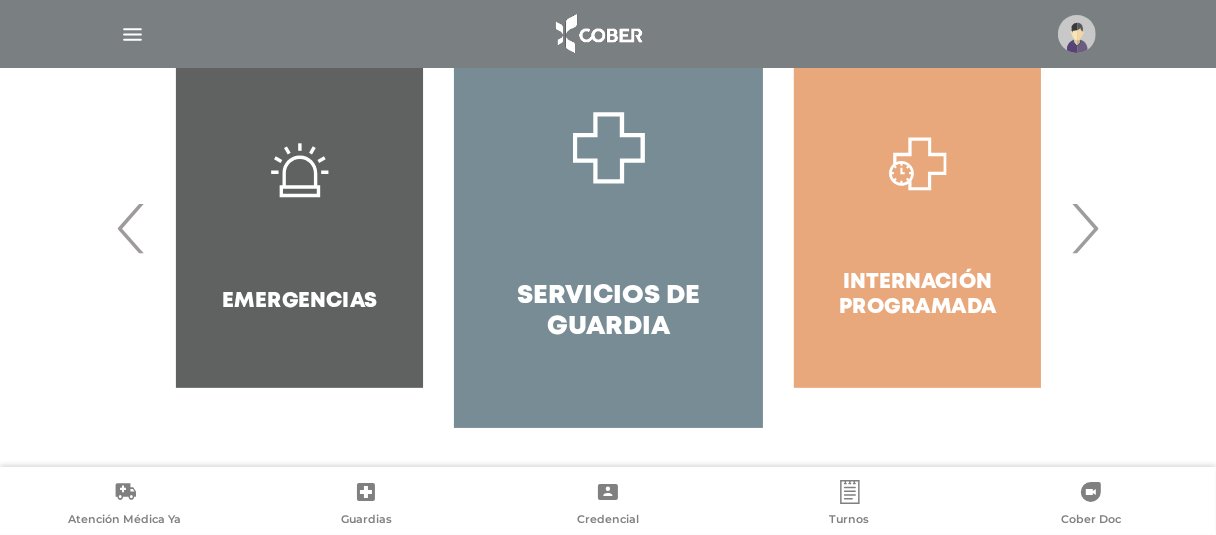 click on "Servicios de Guardia" at bounding box center (608, 312) 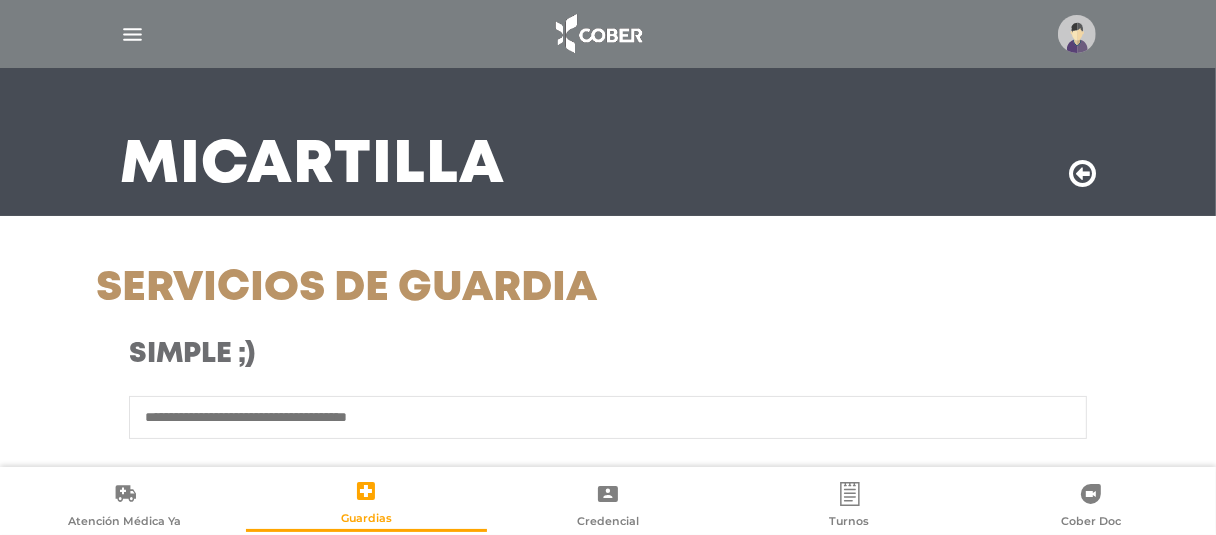 scroll, scrollTop: 200, scrollLeft: 0, axis: vertical 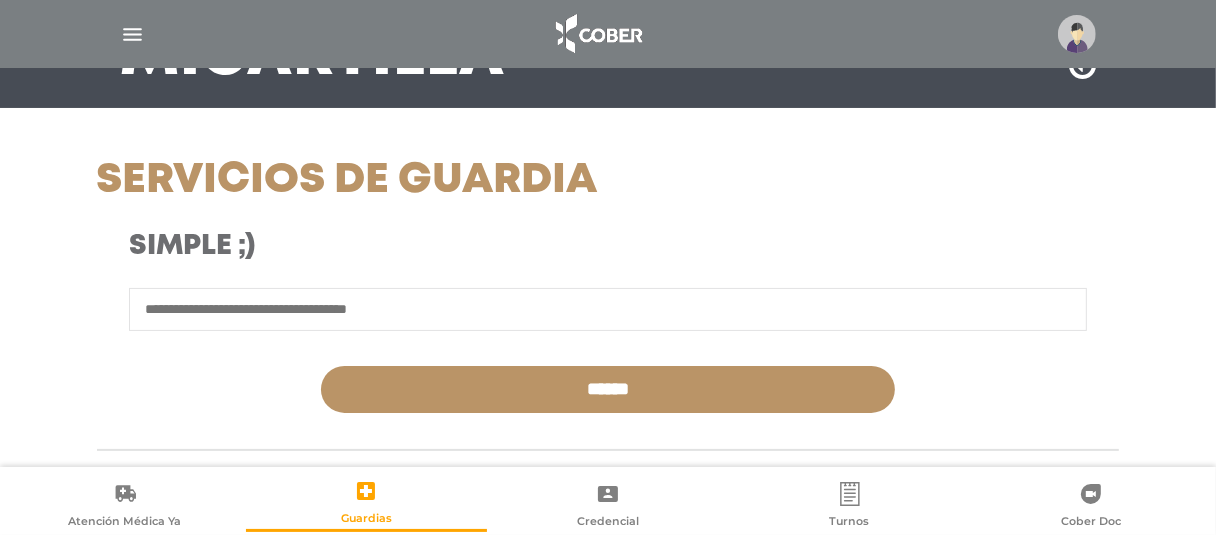click at bounding box center (608, 309) 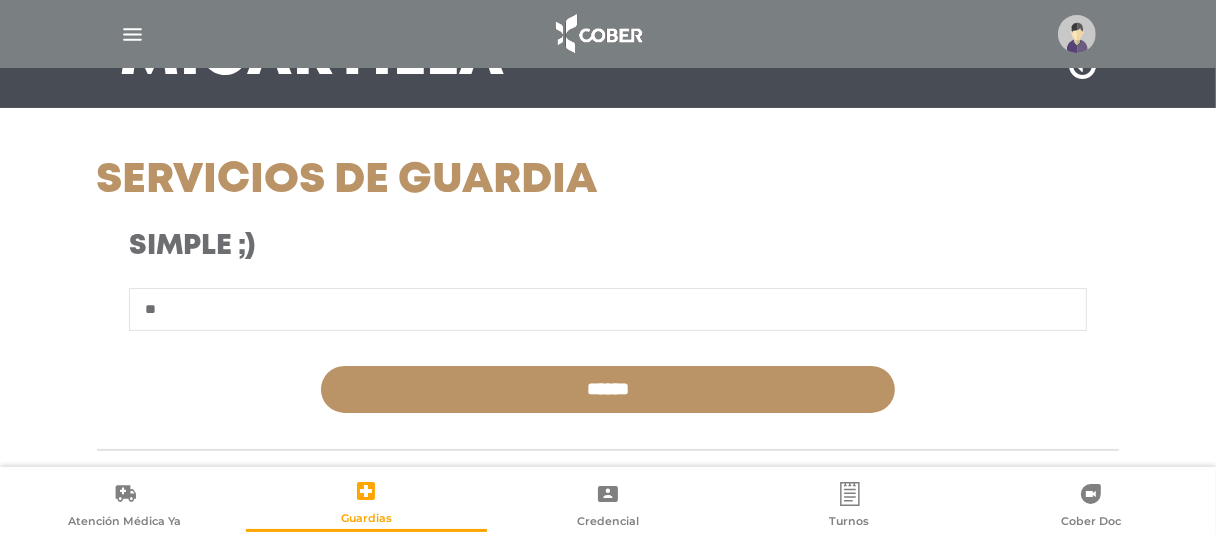 type on "*" 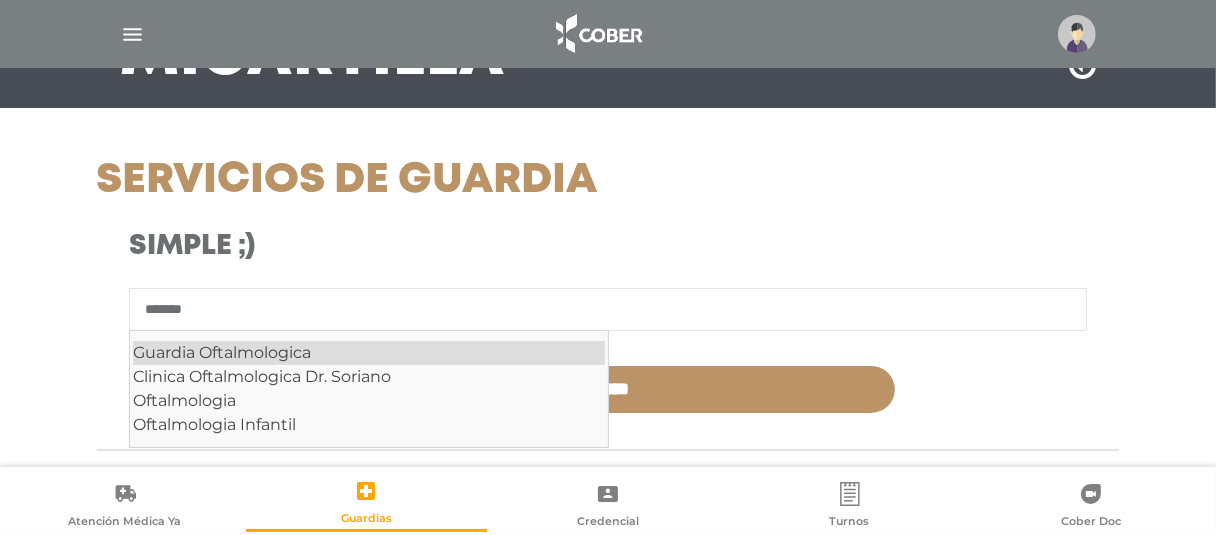 click on "Guardia Oftalmologica" at bounding box center [369, 353] 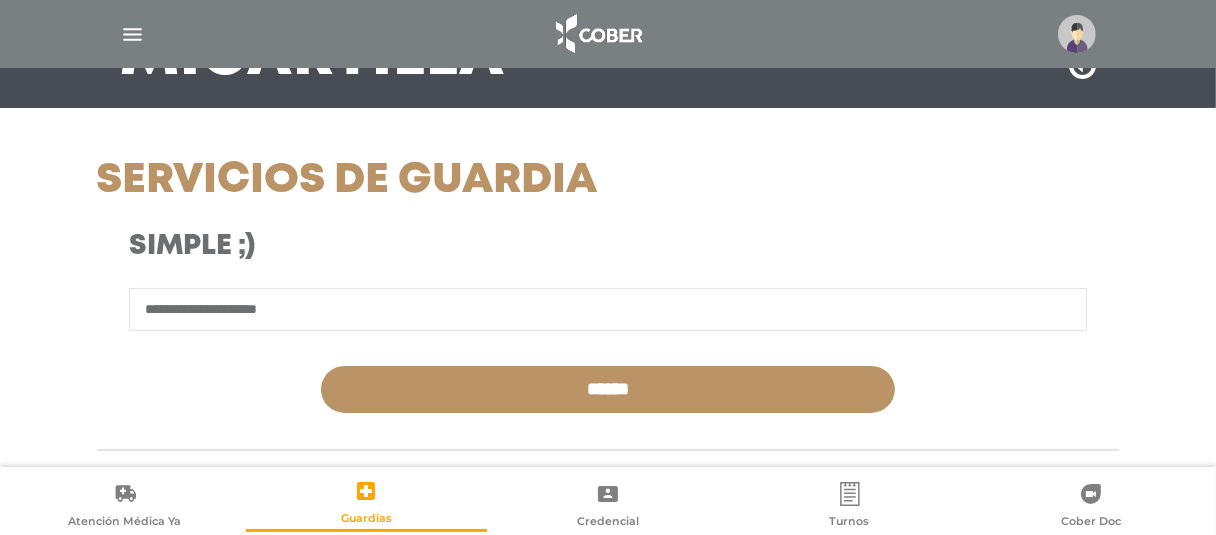 type on "**********" 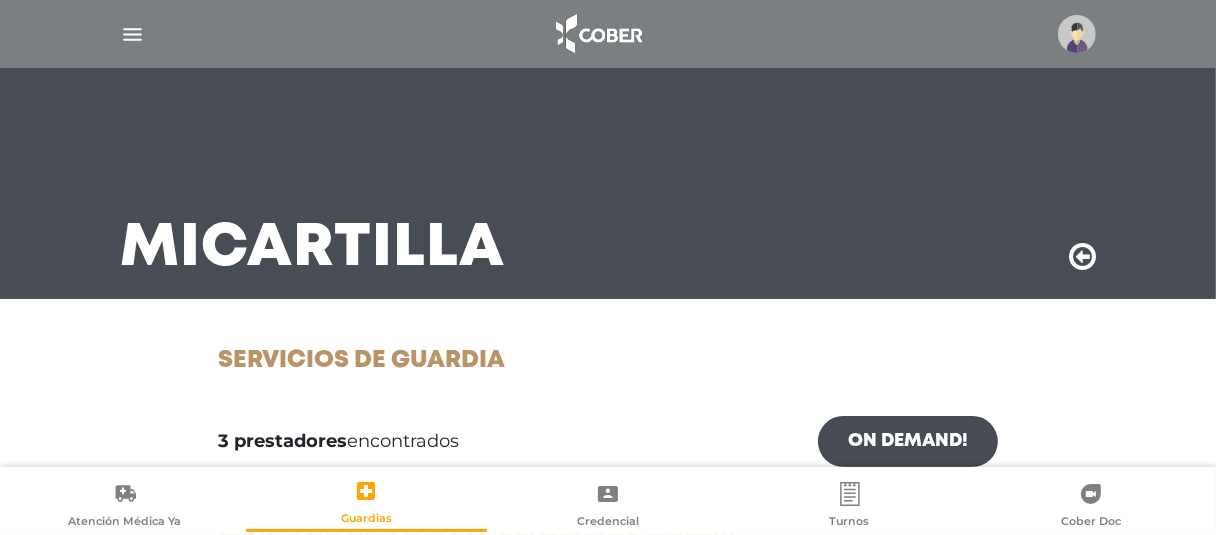 scroll, scrollTop: 0, scrollLeft: 0, axis: both 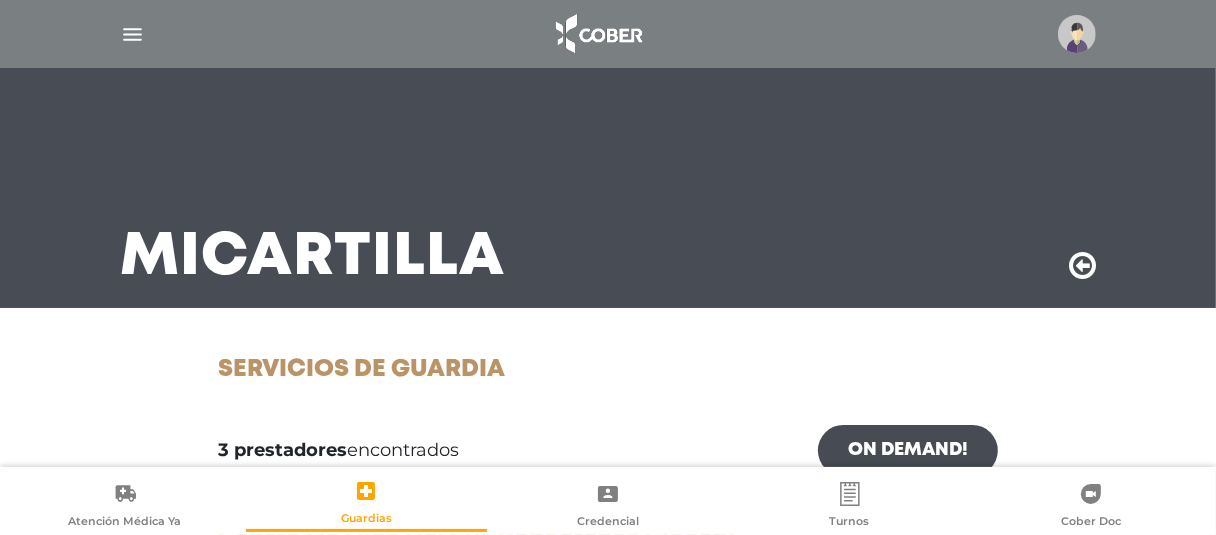 click on "Mi  Cartilla" at bounding box center [608, 188] 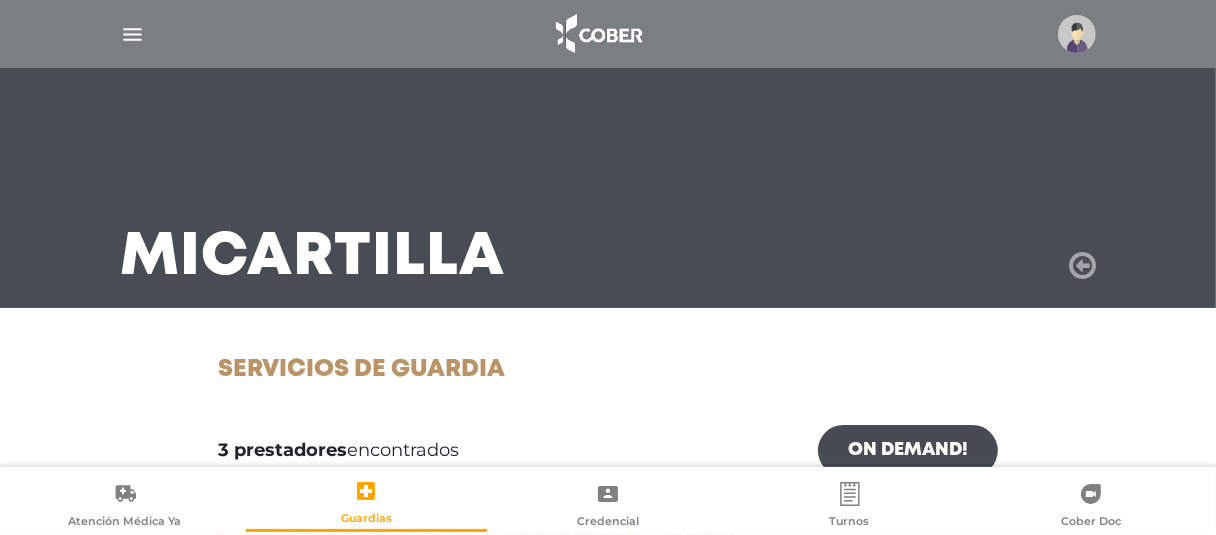 click at bounding box center (1082, 266) 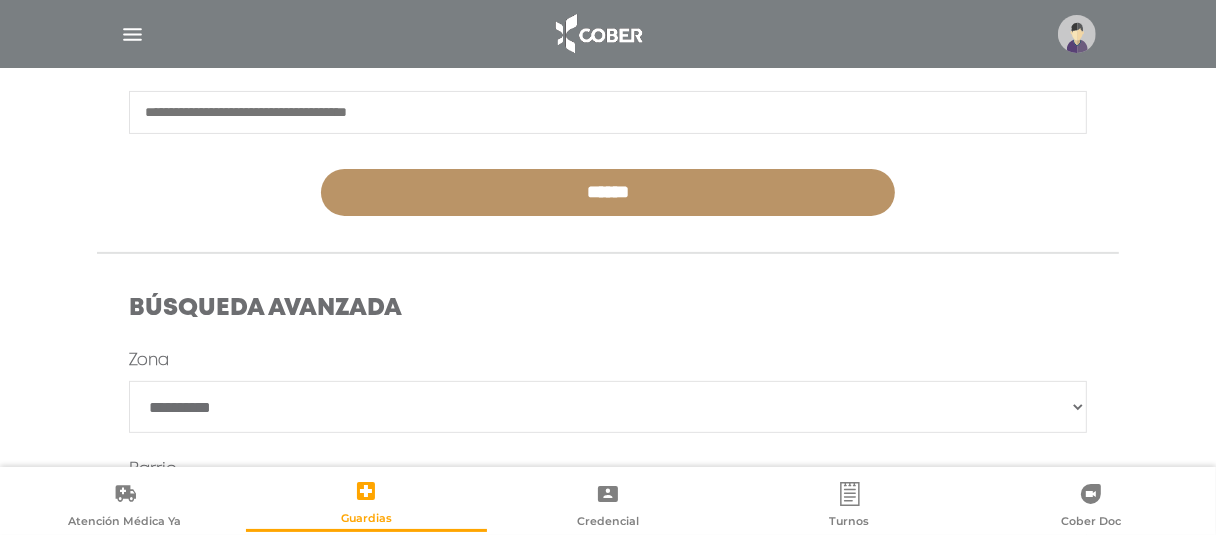 scroll, scrollTop: 400, scrollLeft: 0, axis: vertical 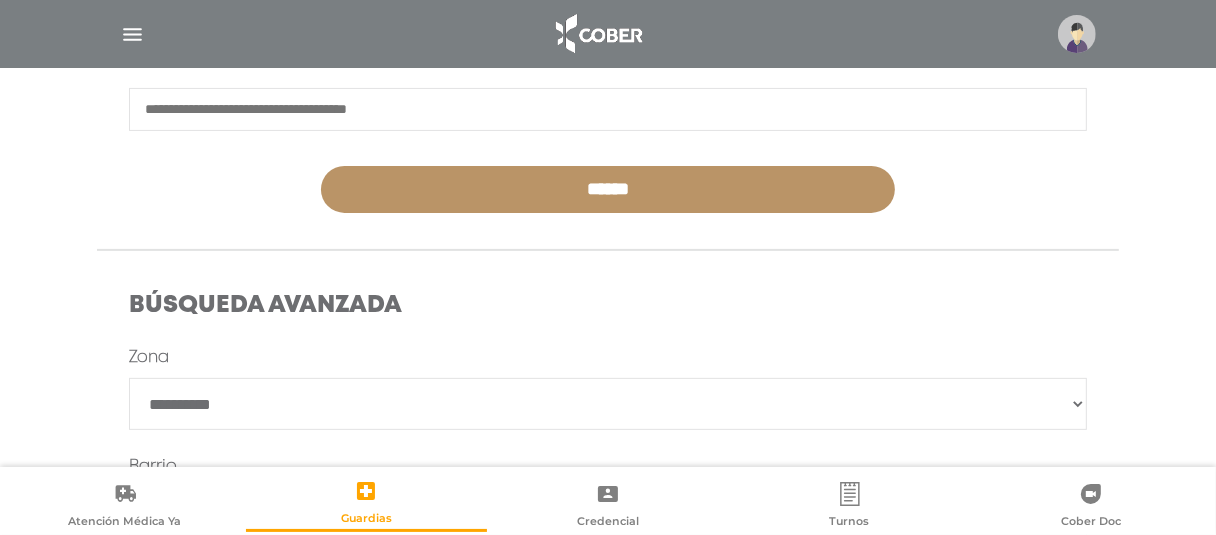 click on "**********" at bounding box center (608, 404) 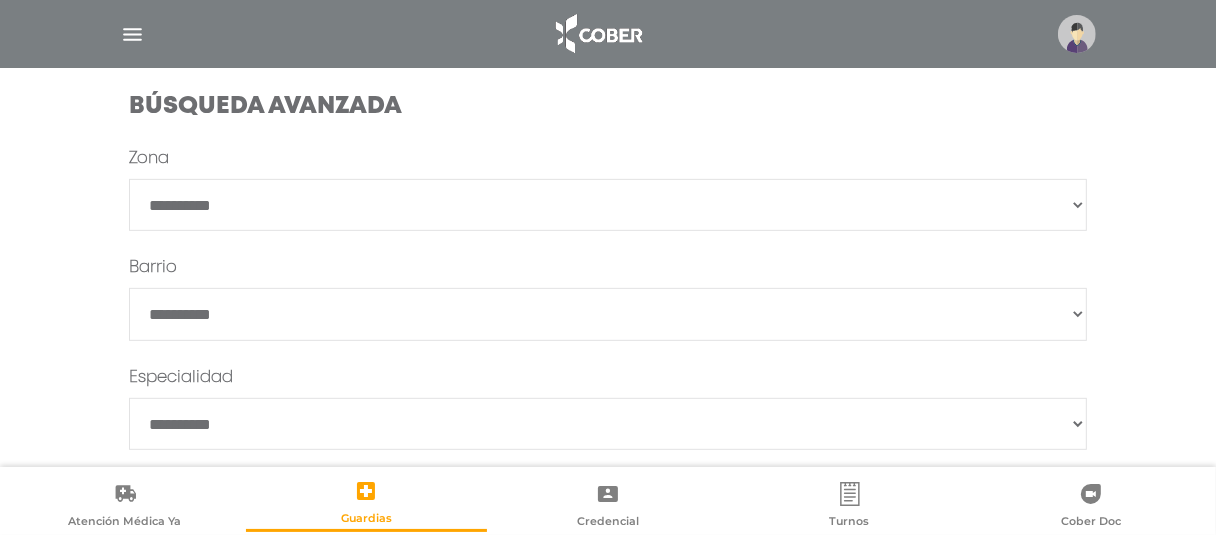 scroll, scrollTop: 600, scrollLeft: 0, axis: vertical 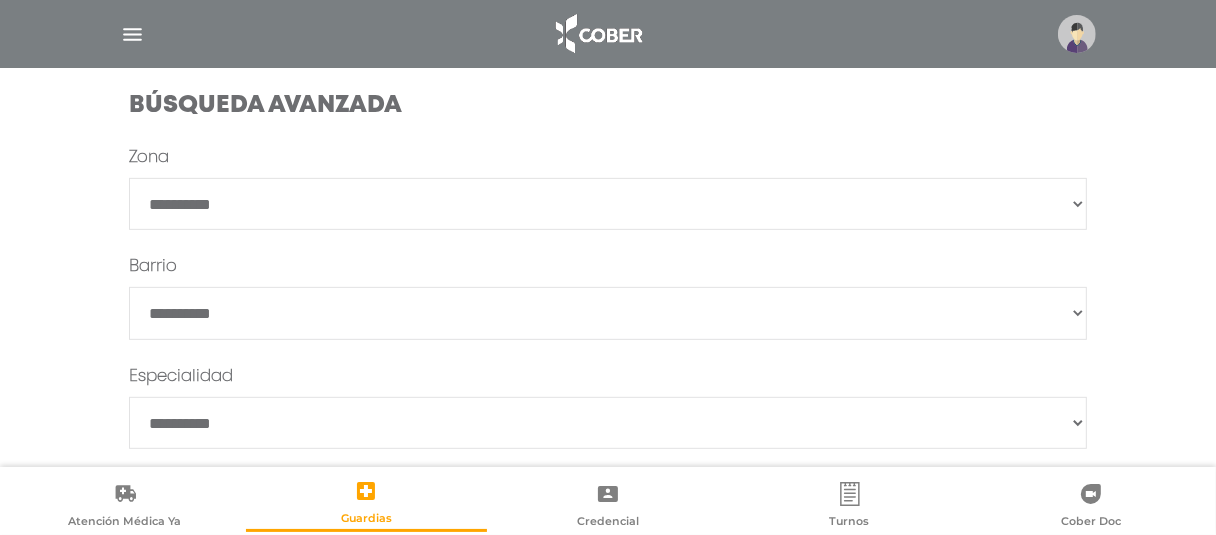 click on "**********" at bounding box center (608, 313) 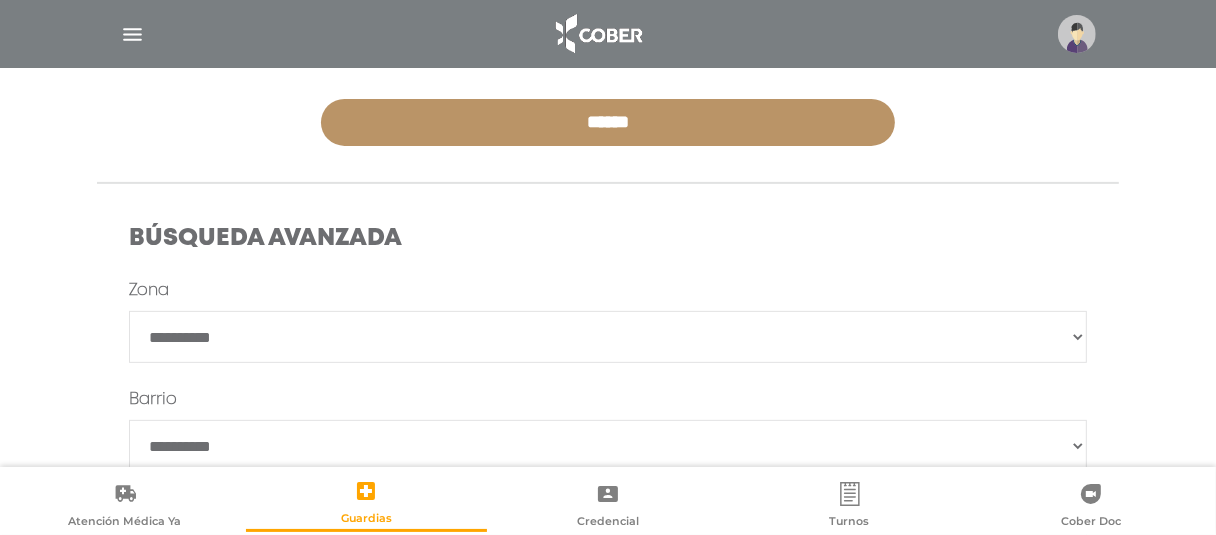 scroll, scrollTop: 300, scrollLeft: 0, axis: vertical 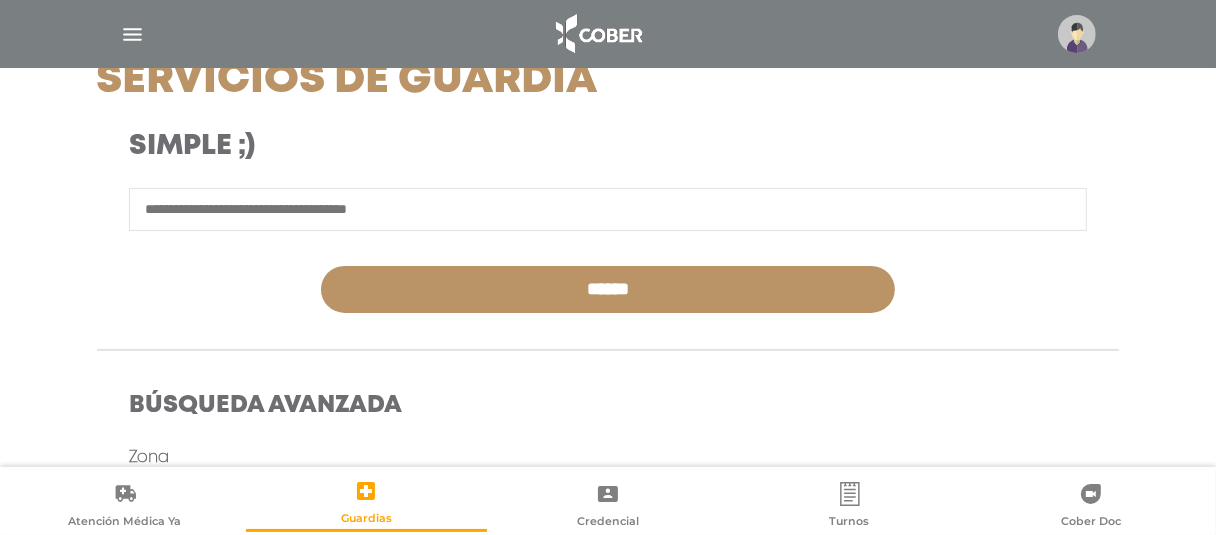 click at bounding box center (608, 209) 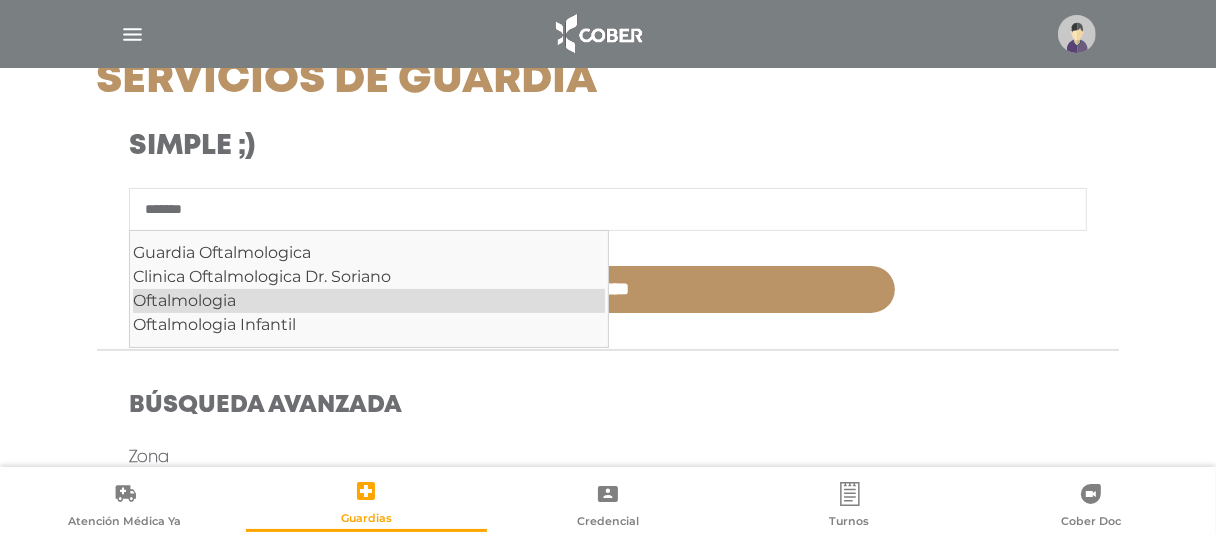 click on "Oftalmologia" at bounding box center (369, 301) 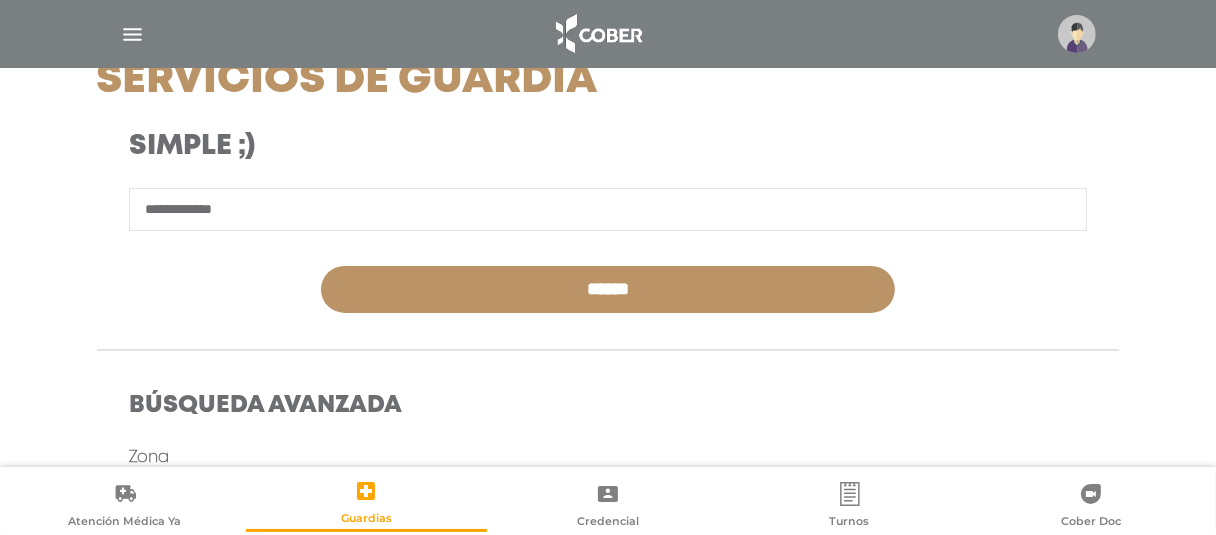 type on "**********" 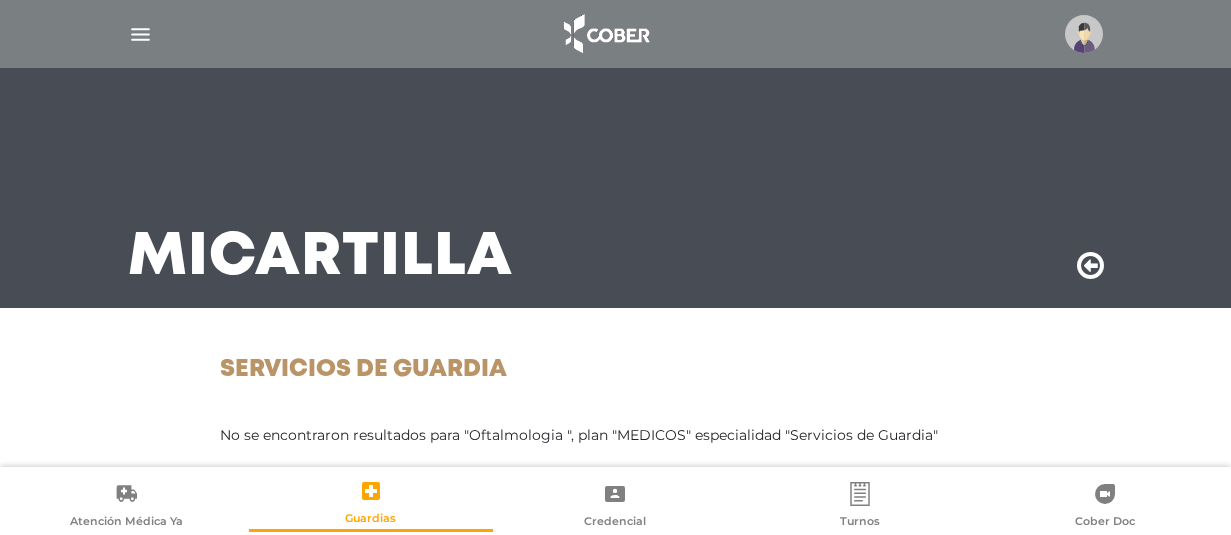 scroll, scrollTop: 0, scrollLeft: 0, axis: both 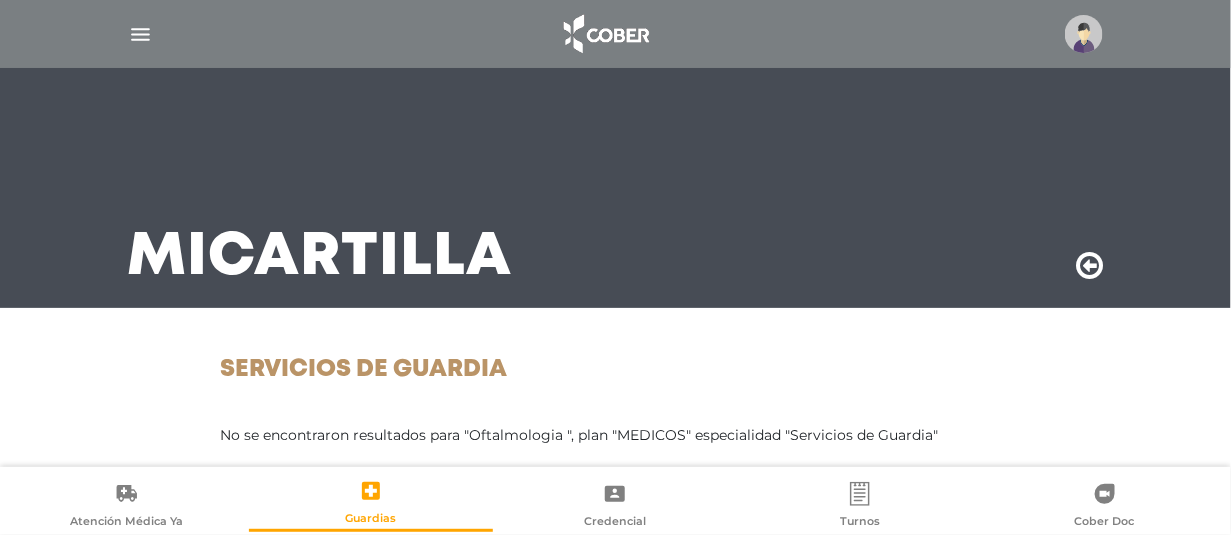 click on "Mi  Cartilla" at bounding box center (616, 188) 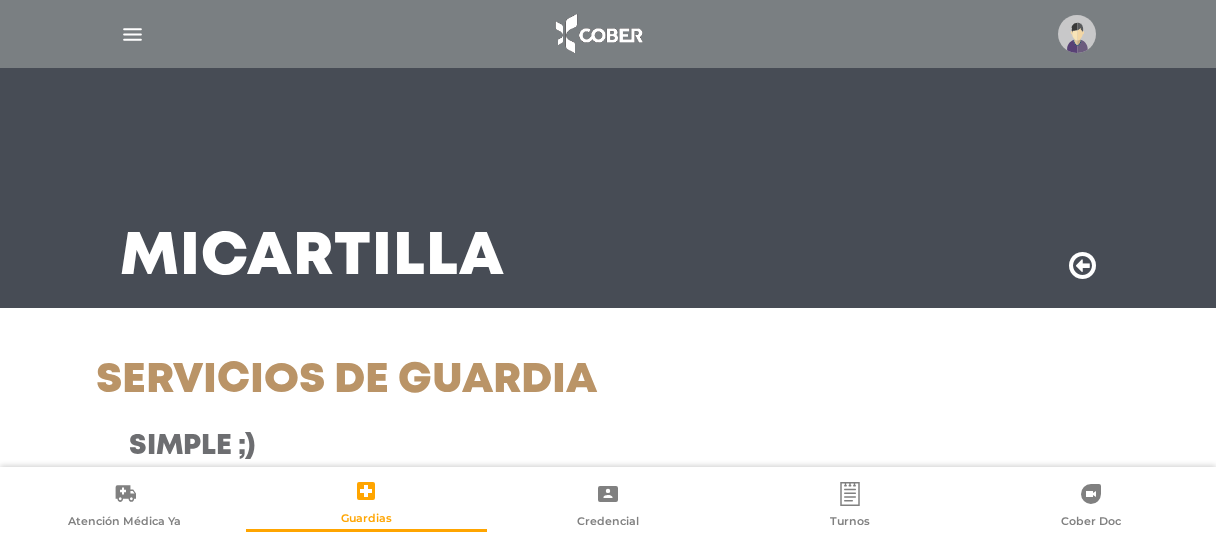 scroll, scrollTop: 0, scrollLeft: 0, axis: both 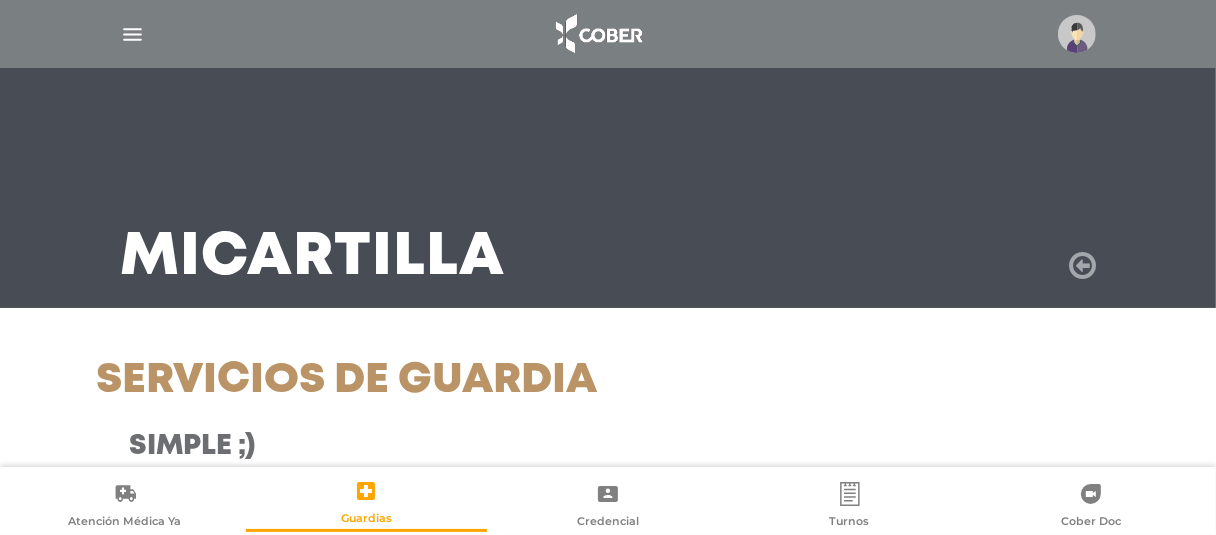 click at bounding box center (1082, 266) 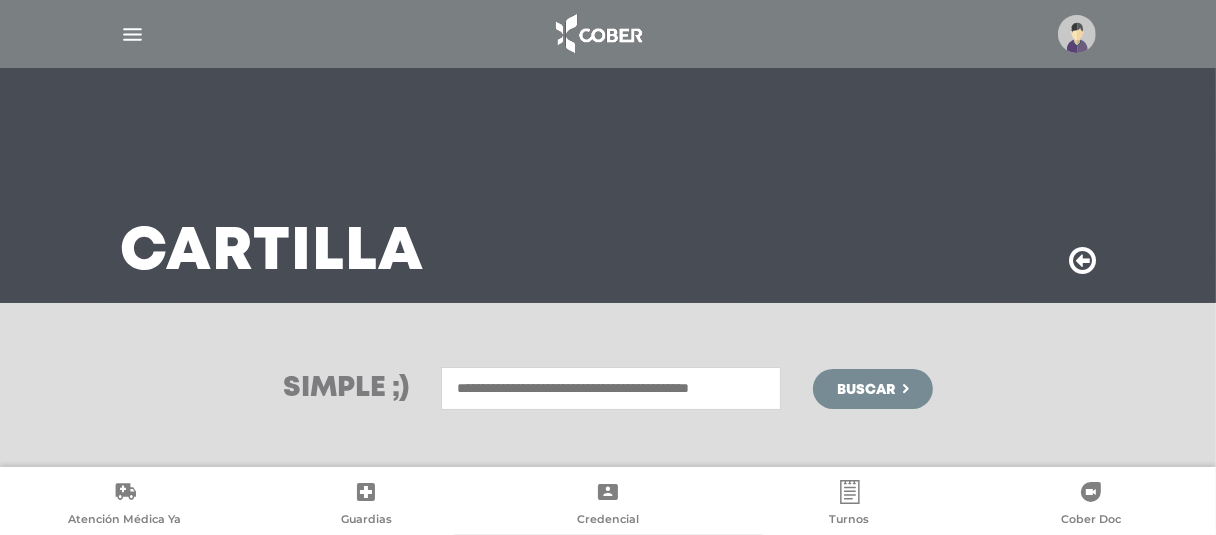 scroll, scrollTop: 200, scrollLeft: 0, axis: vertical 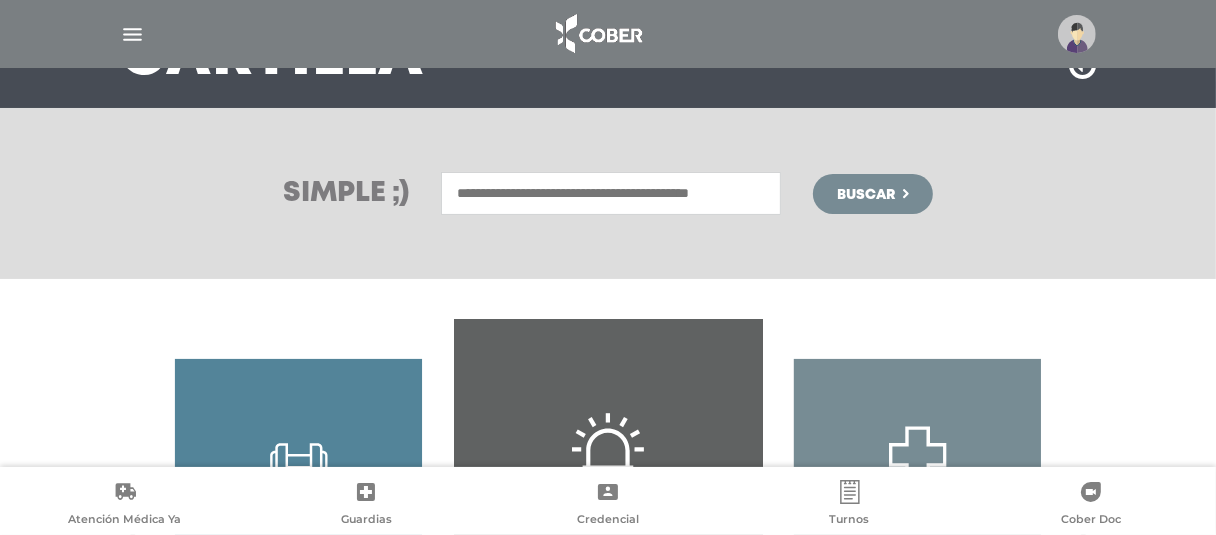 click on "Simple ;)
Buscar" at bounding box center [608, 193] 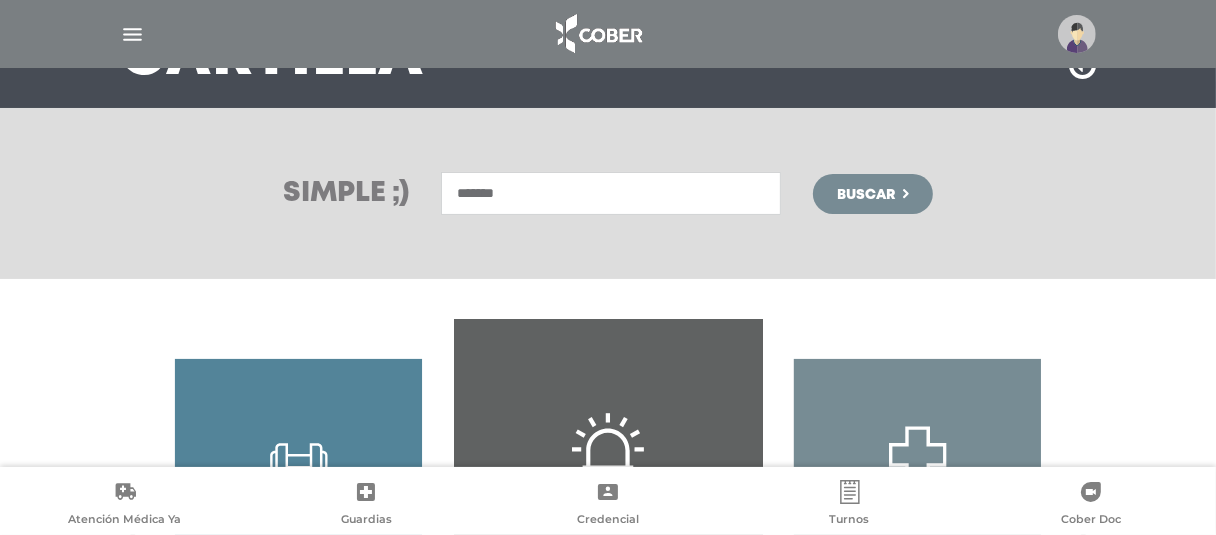 type on "*******" 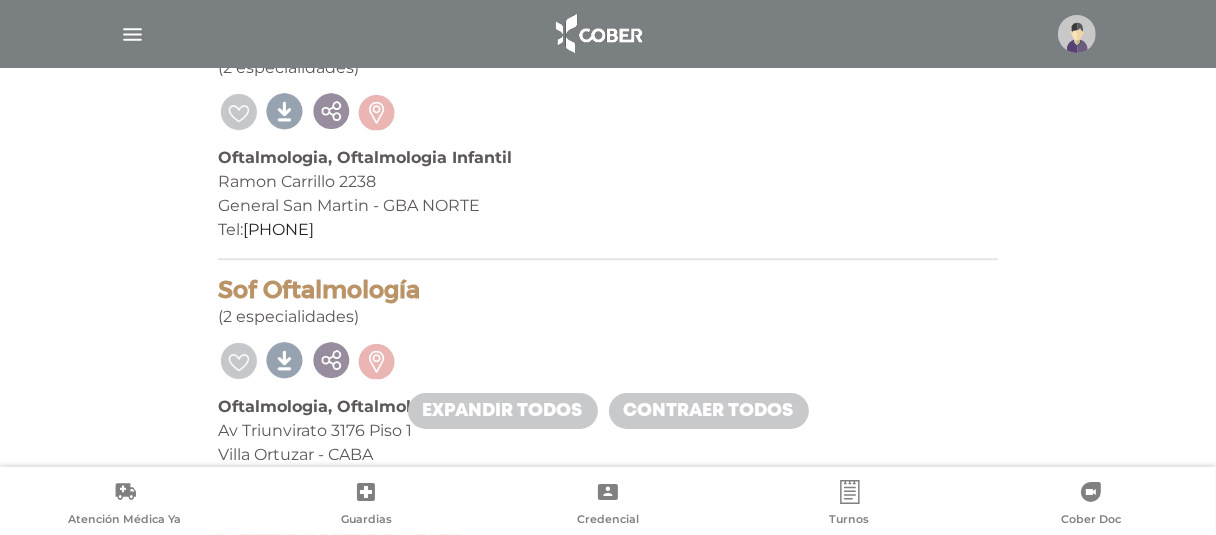 scroll, scrollTop: 9800, scrollLeft: 0, axis: vertical 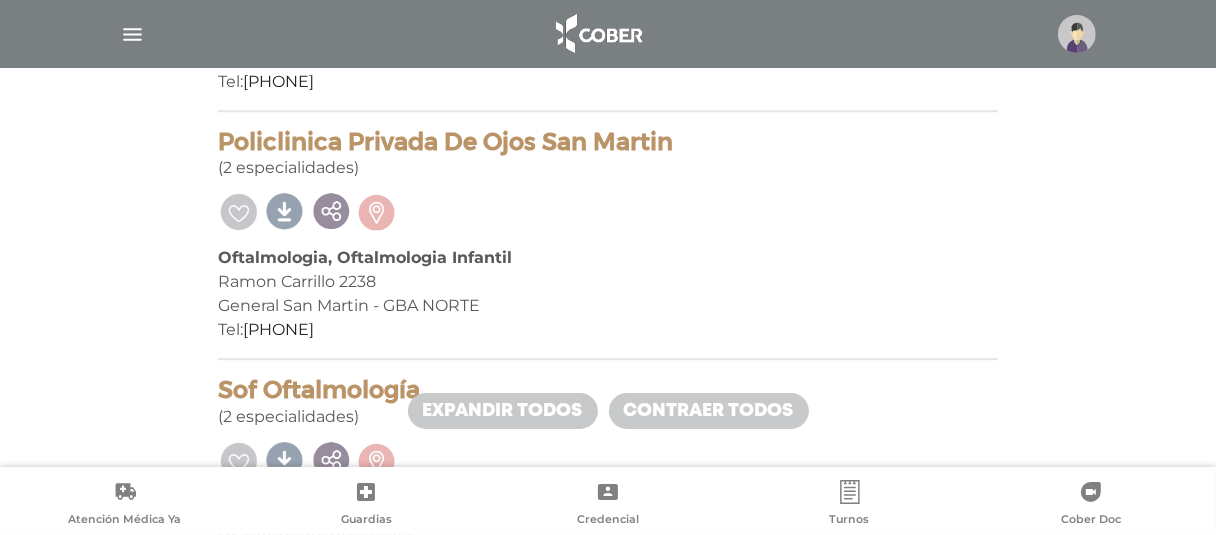 drag, startPoint x: 215, startPoint y: 131, endPoint x: 671, endPoint y: 129, distance: 456.0044 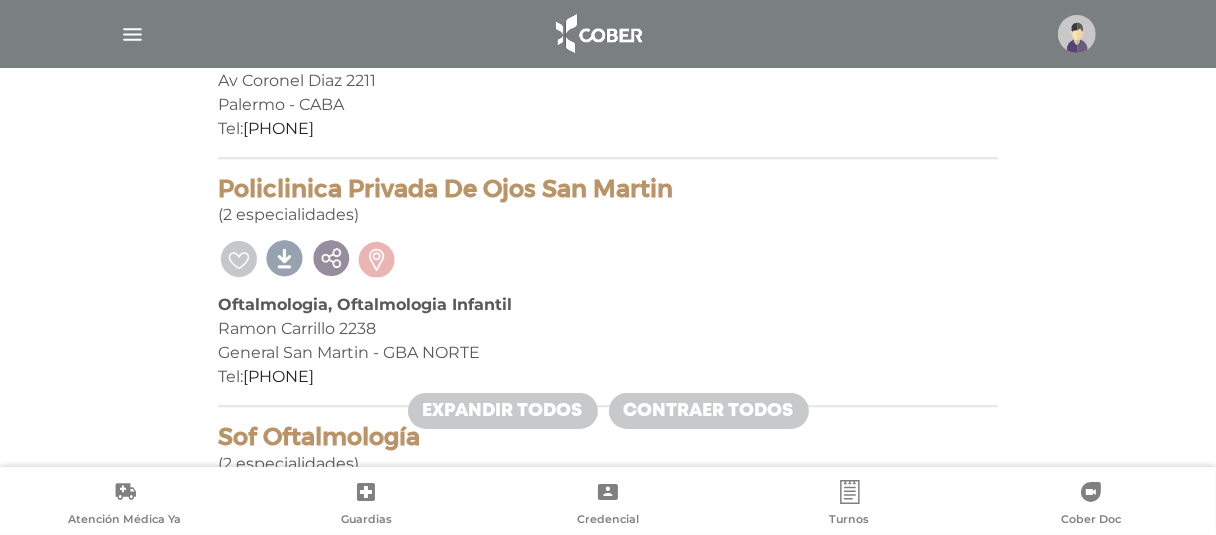 scroll, scrollTop: 9700, scrollLeft: 0, axis: vertical 